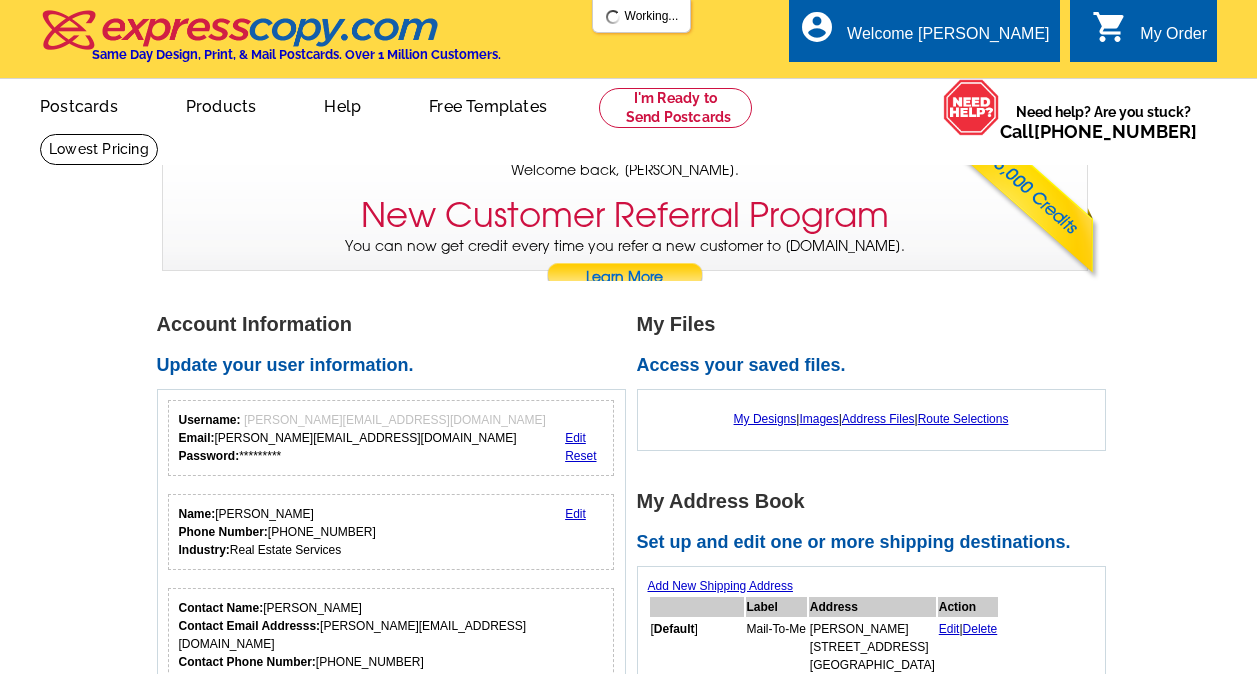 scroll, scrollTop: 0, scrollLeft: 0, axis: both 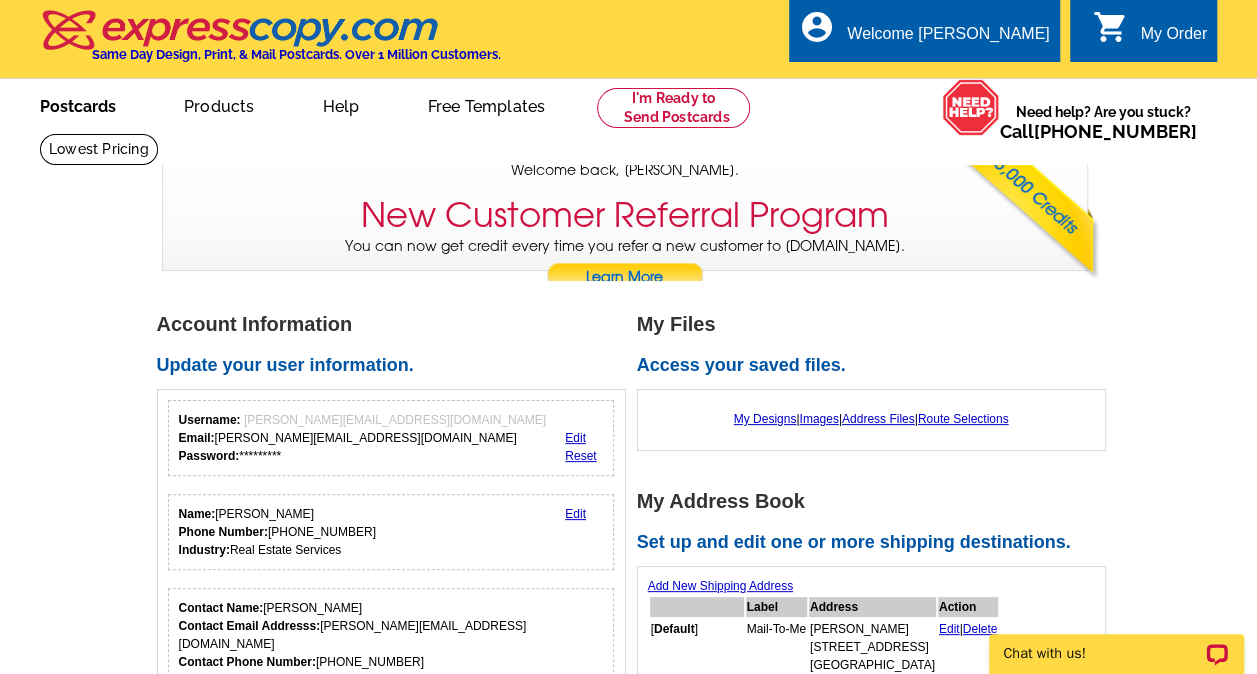click on "Postcards" at bounding box center [78, 104] 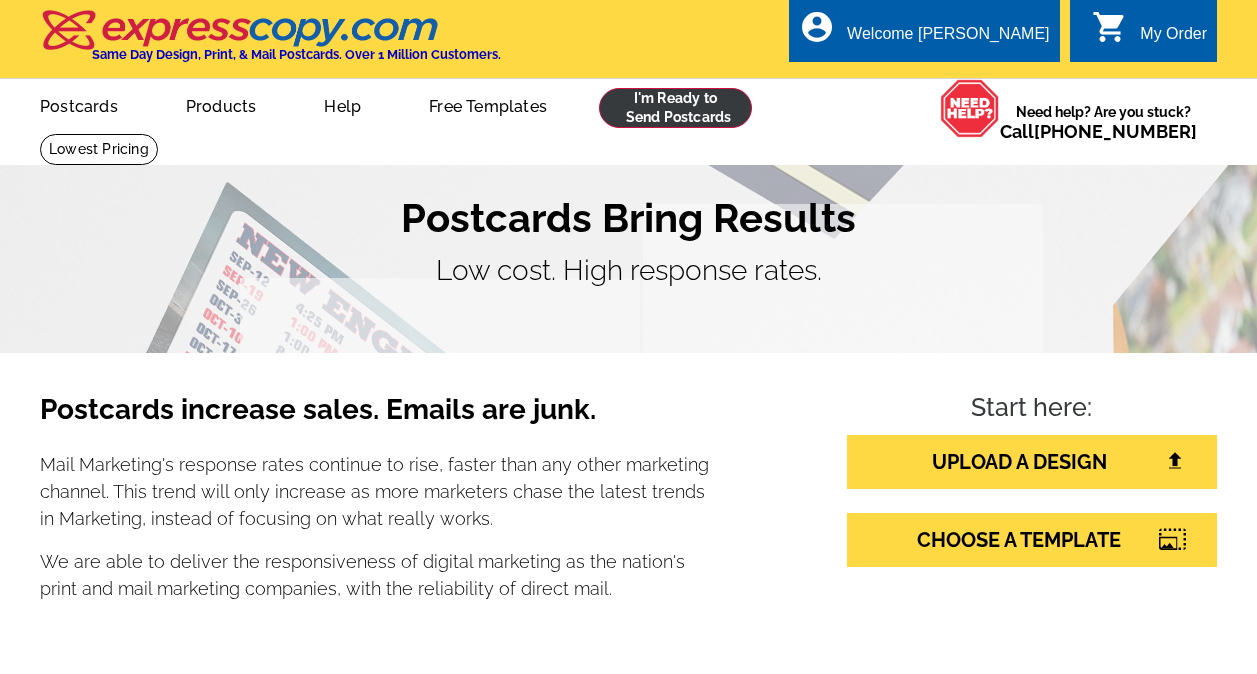 scroll, scrollTop: 0, scrollLeft: 0, axis: both 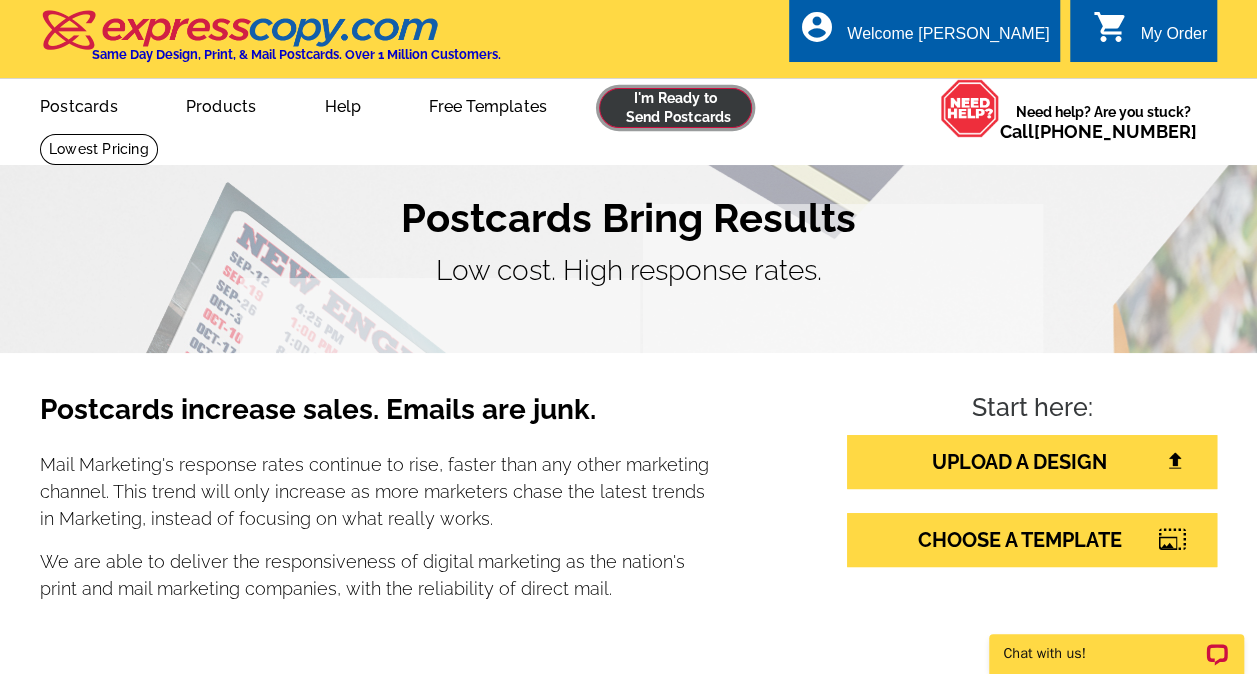 click at bounding box center (675, 108) 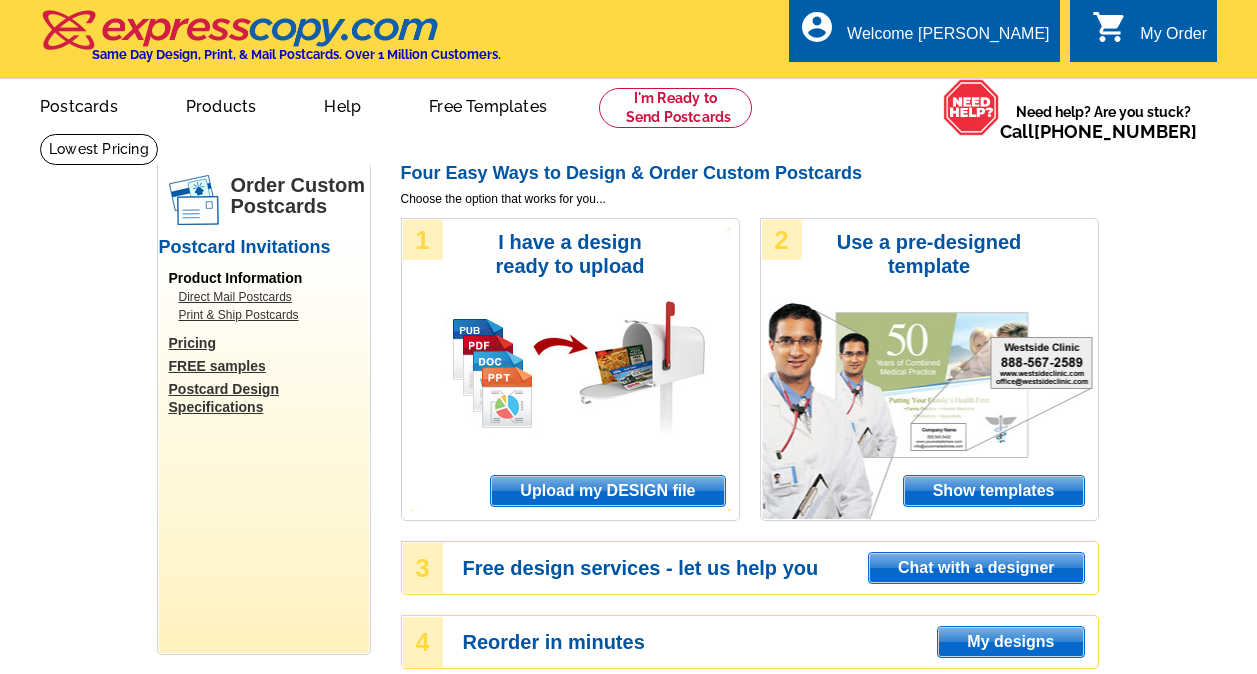 scroll, scrollTop: 0, scrollLeft: 0, axis: both 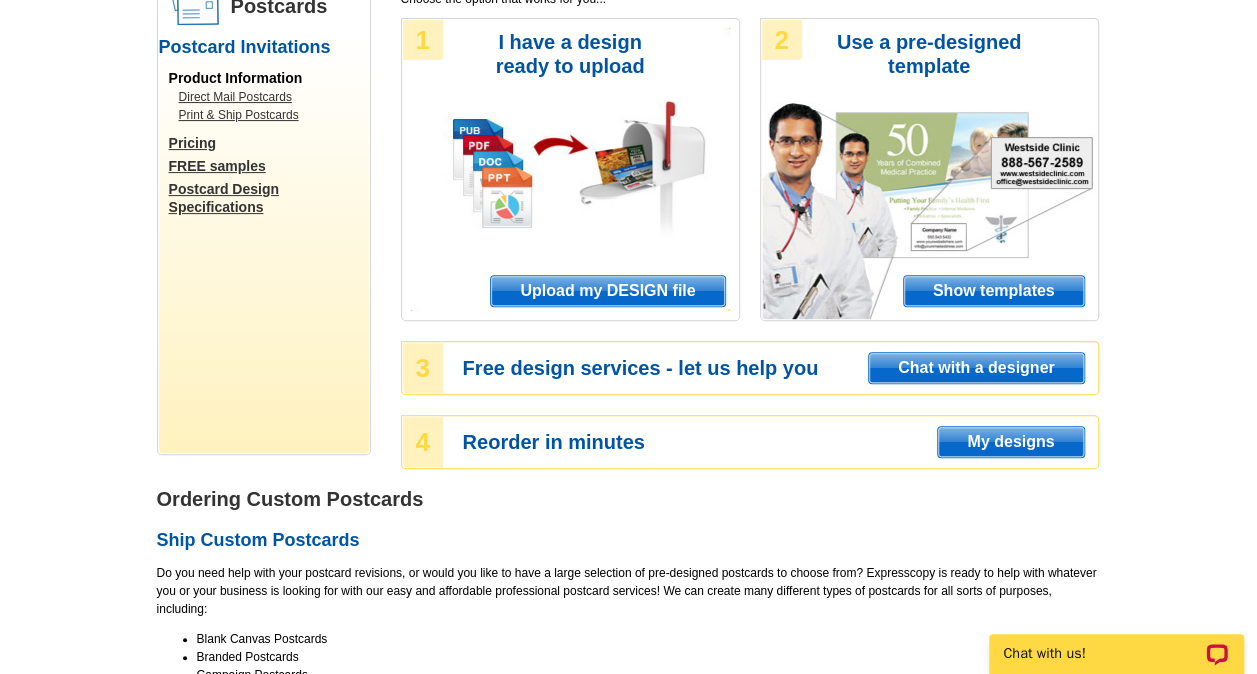 click on "Upload my DESIGN file" at bounding box center (607, 291) 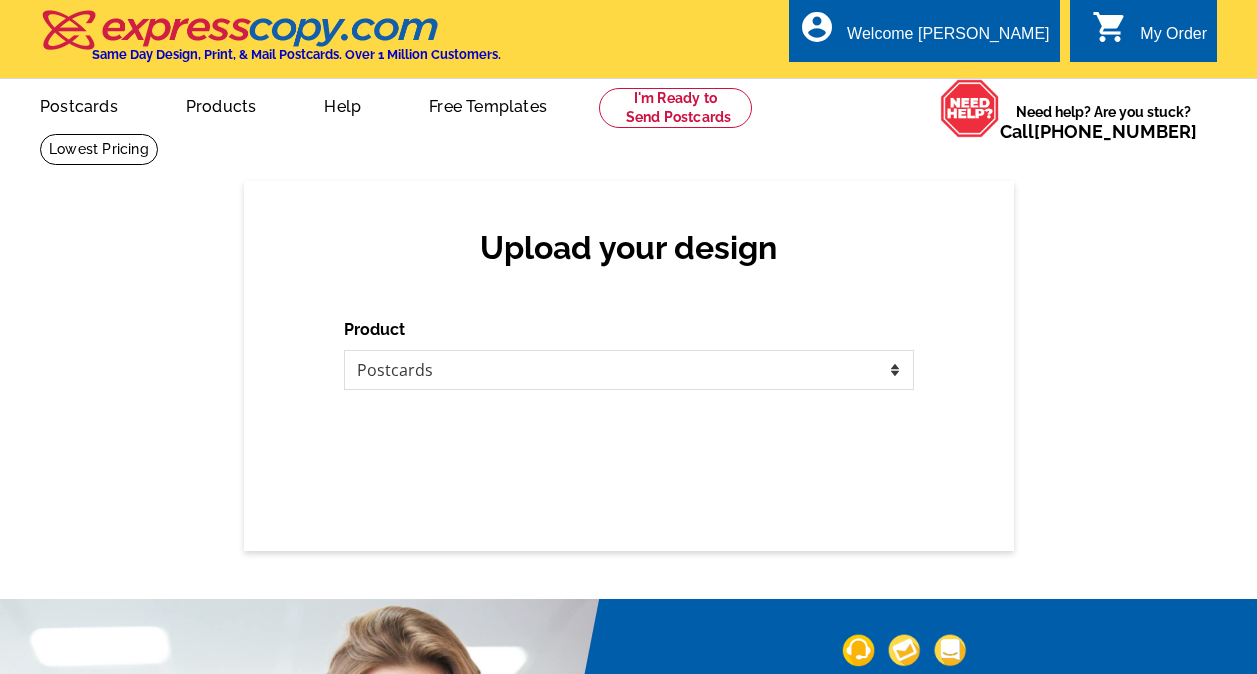 scroll, scrollTop: 0, scrollLeft: 0, axis: both 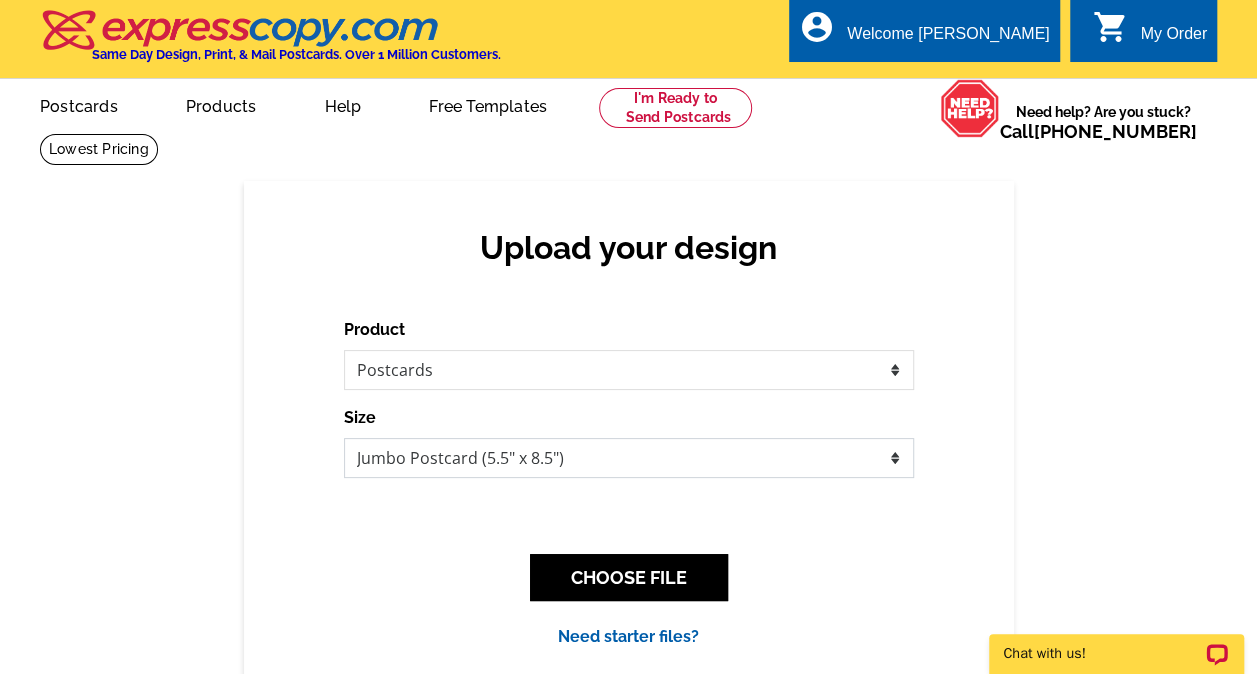 click on "Jumbo Postcard (5.5" x 8.5") Regular Postcard (4.25" x 5.6") Panoramic Postcard (5.75" x 11.25") Giant Postcard (8.5" x 11") EDDM Postcard (6.125" x 8.25")" at bounding box center [629, 458] 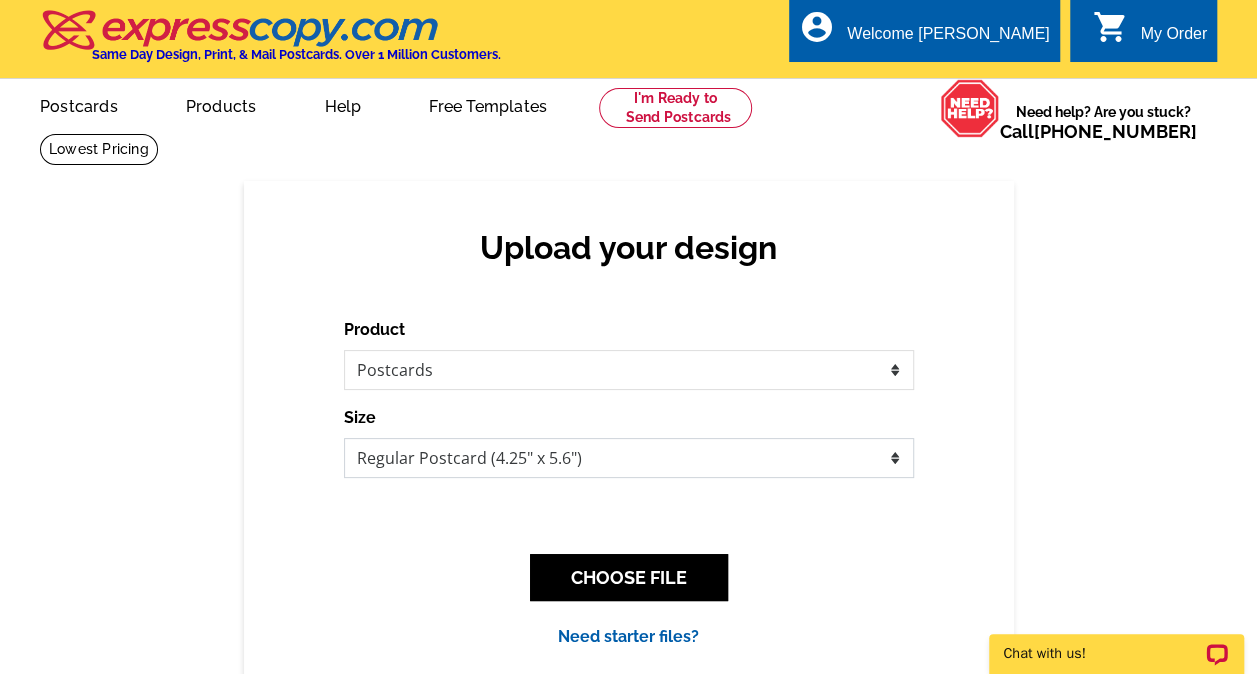 click on "Jumbo Postcard (5.5" x 8.5") Regular Postcard (4.25" x 5.6") Panoramic Postcard (5.75" x 11.25") Giant Postcard (8.5" x 11") EDDM Postcard (6.125" x 8.25")" at bounding box center [629, 458] 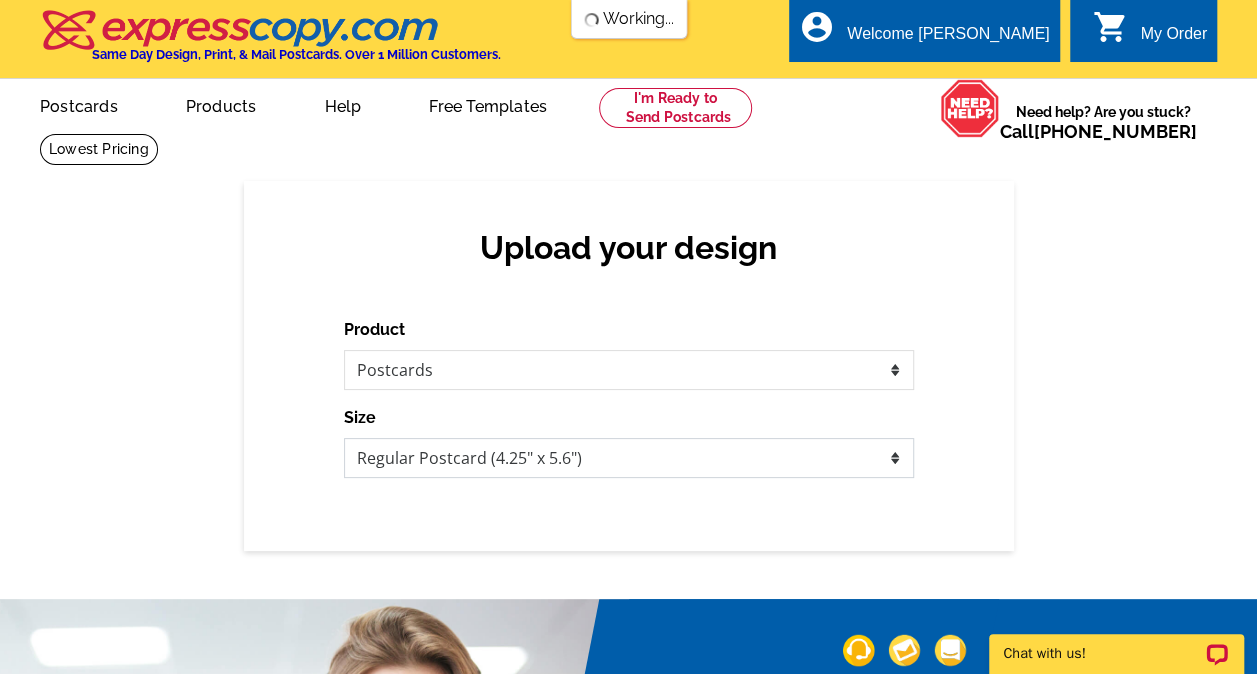 scroll, scrollTop: 0, scrollLeft: 0, axis: both 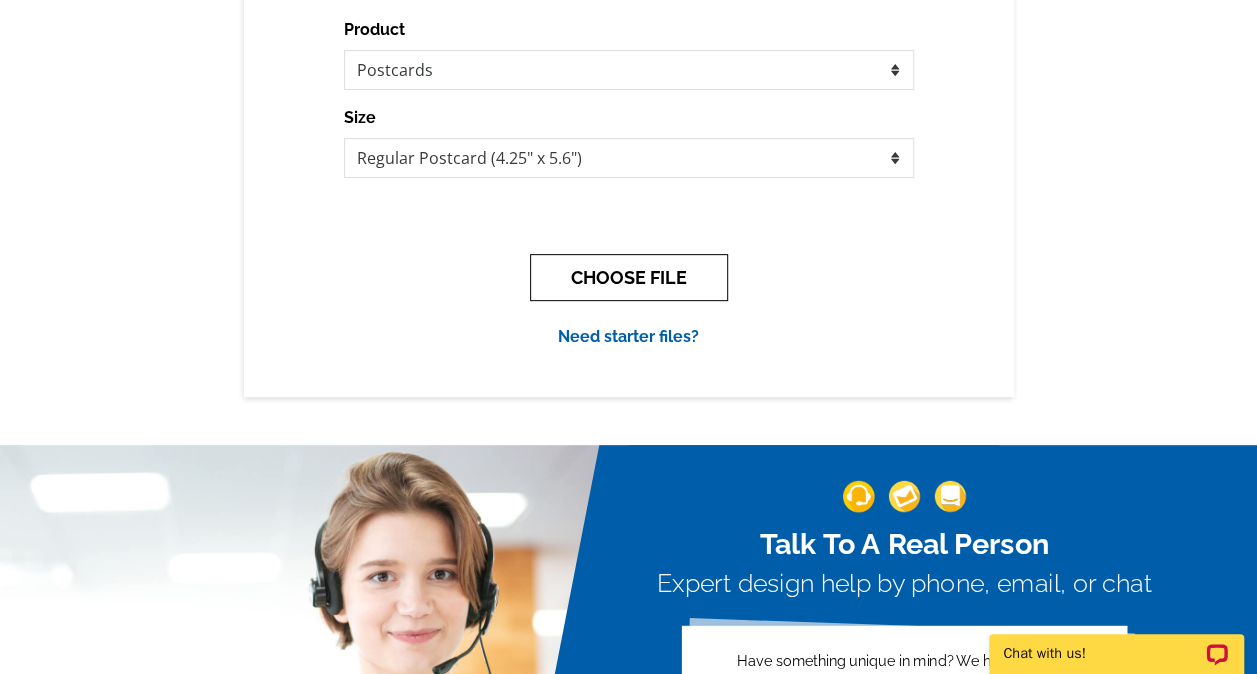 click on "CHOOSE FILE" at bounding box center [629, 277] 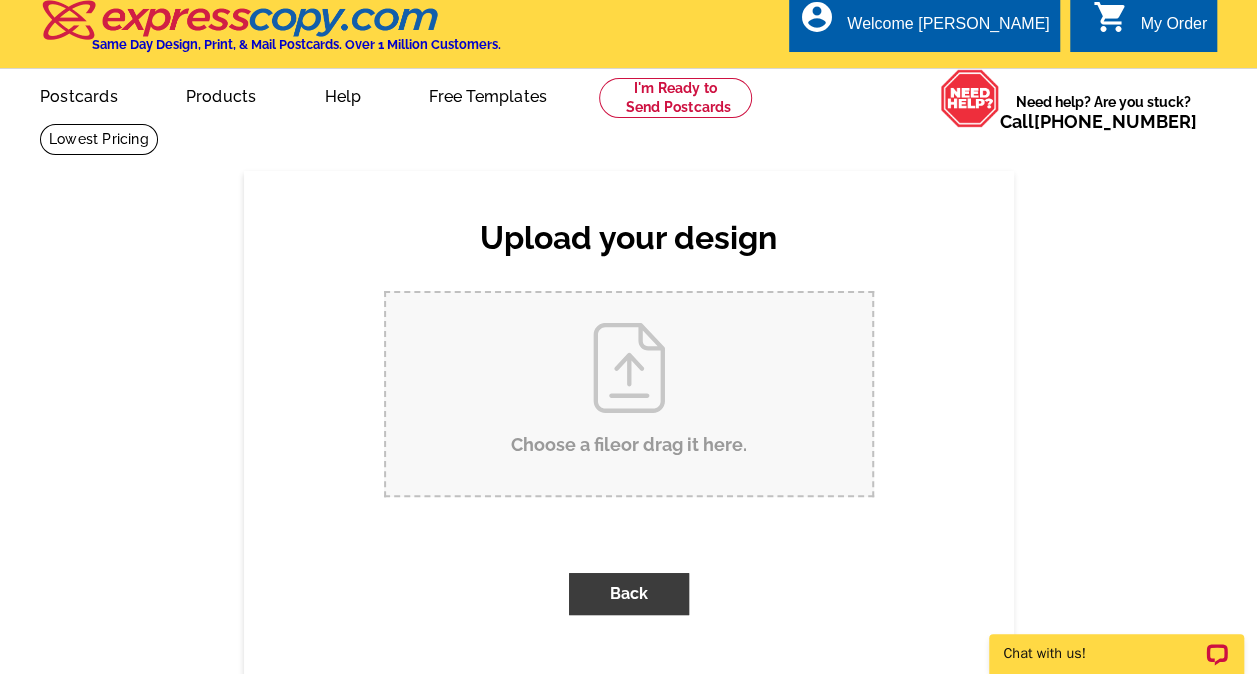scroll, scrollTop: 0, scrollLeft: 0, axis: both 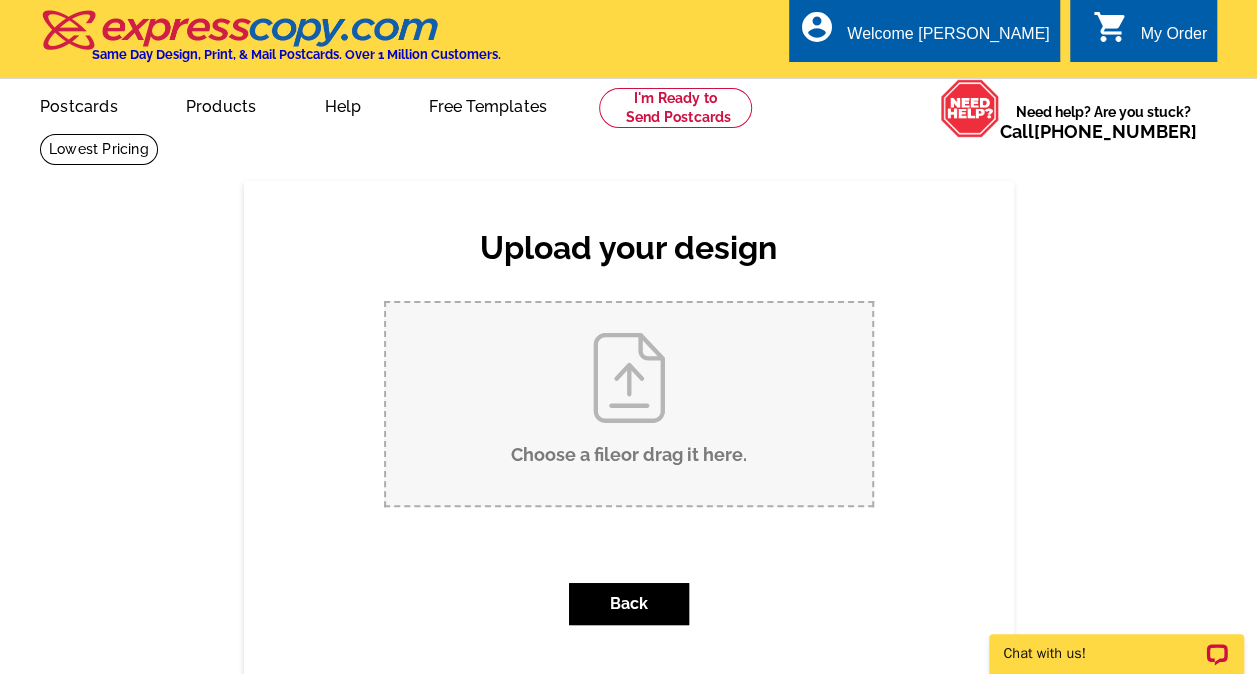 click on "Choose a file  or drag it here ." at bounding box center [629, 404] 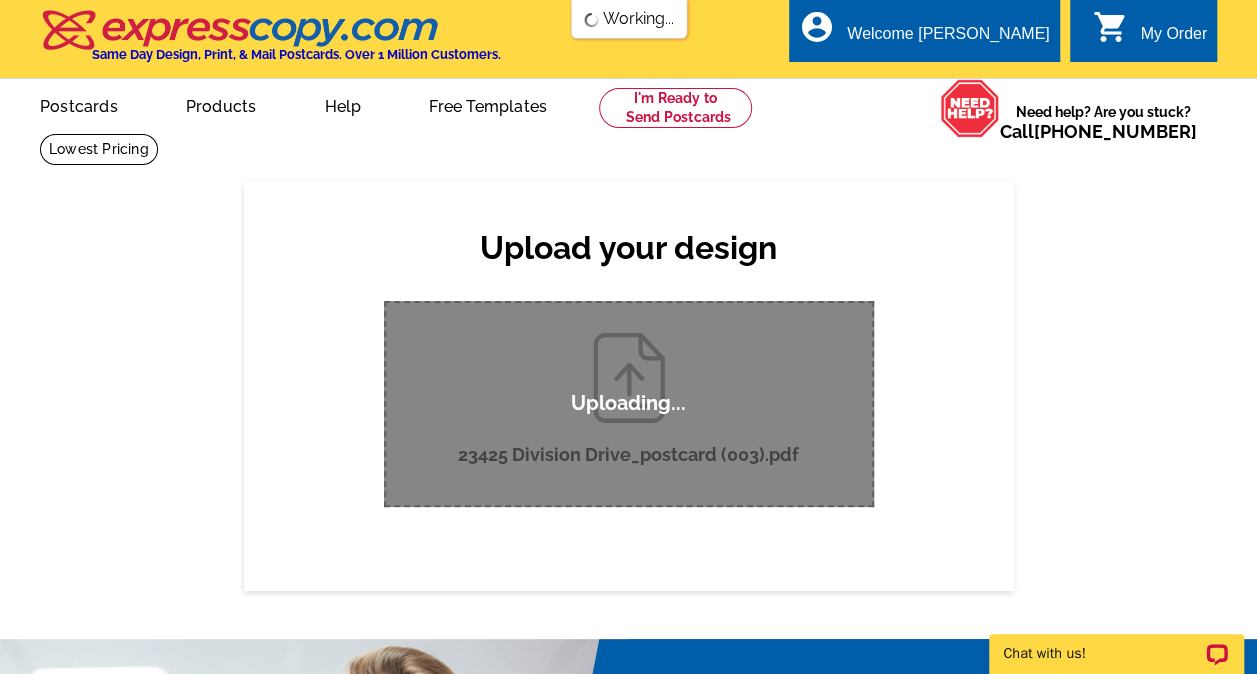 type 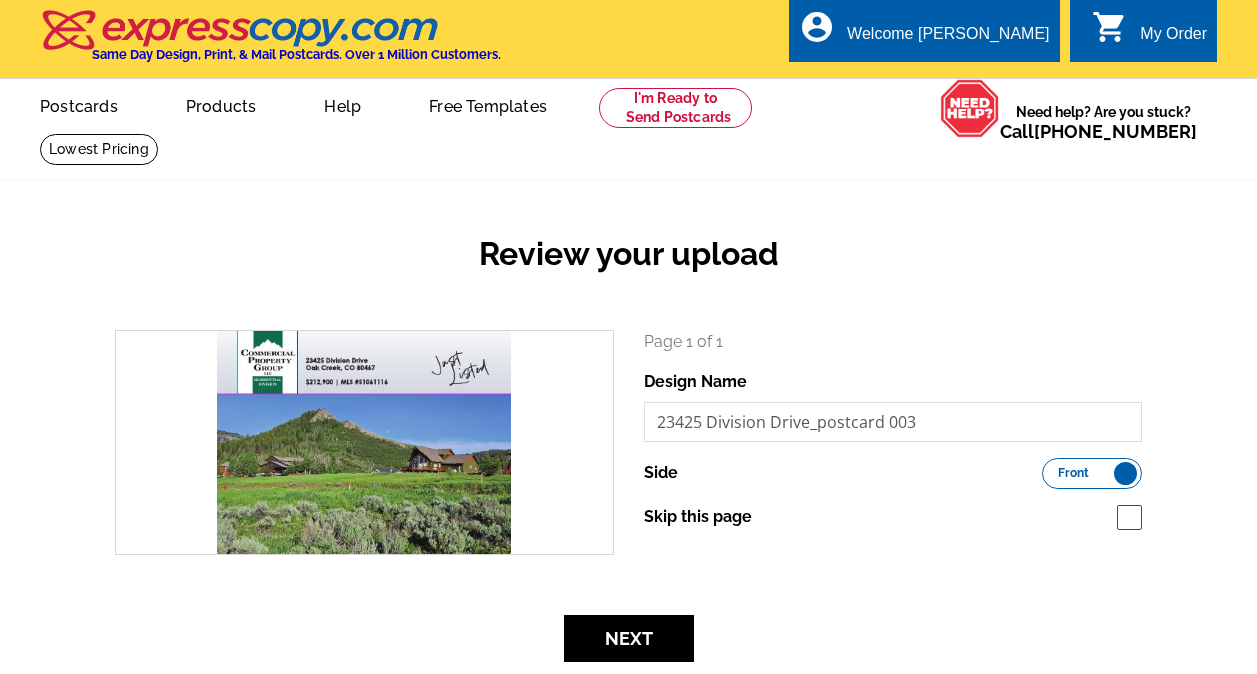scroll, scrollTop: 0, scrollLeft: 0, axis: both 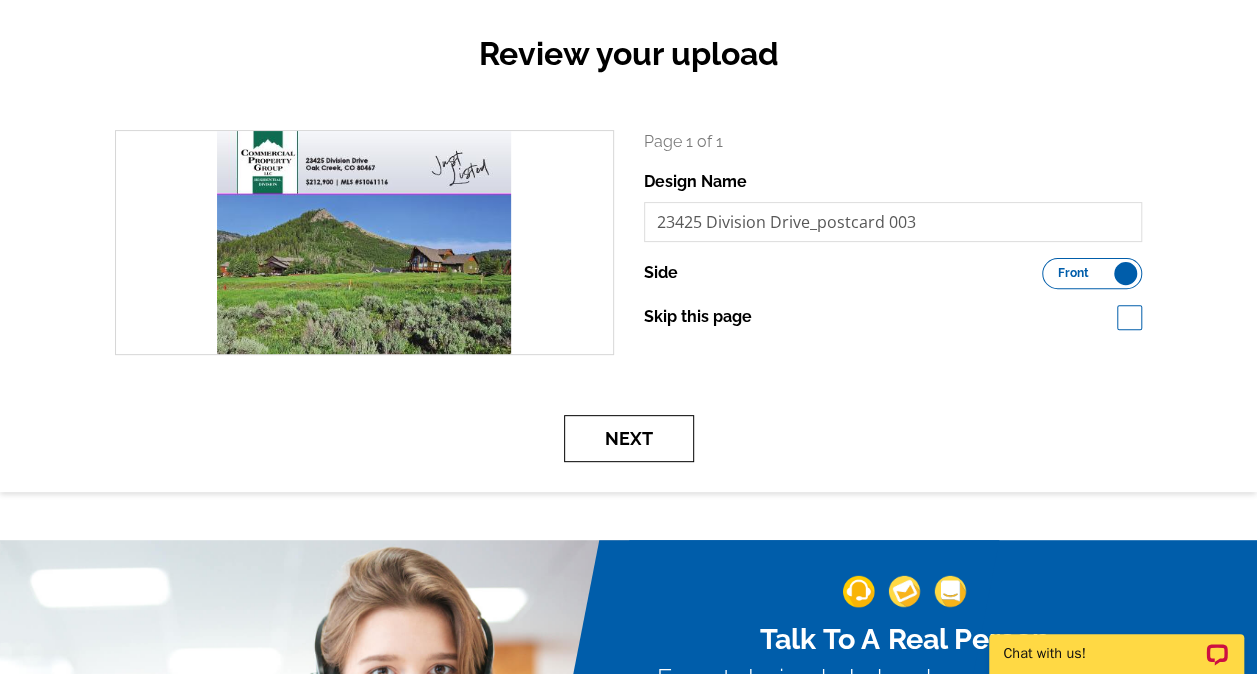 click on "Next" at bounding box center [629, 438] 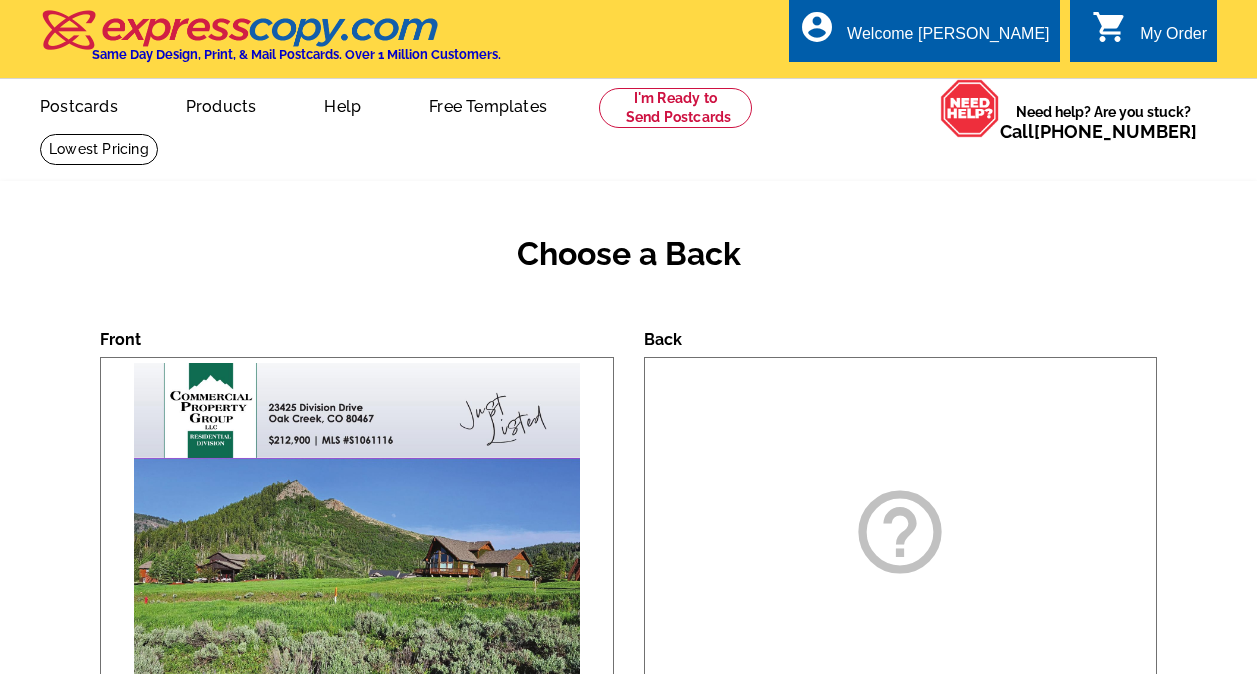scroll, scrollTop: 0, scrollLeft: 0, axis: both 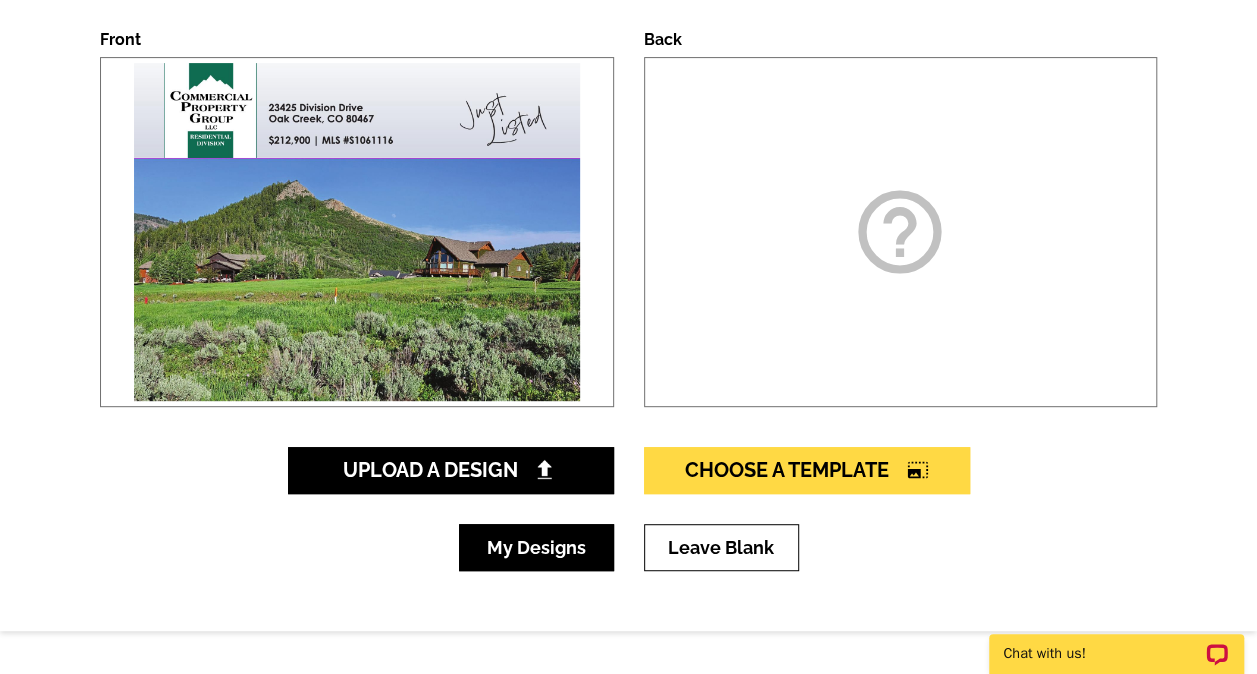 click on "My Designs" at bounding box center [536, 547] 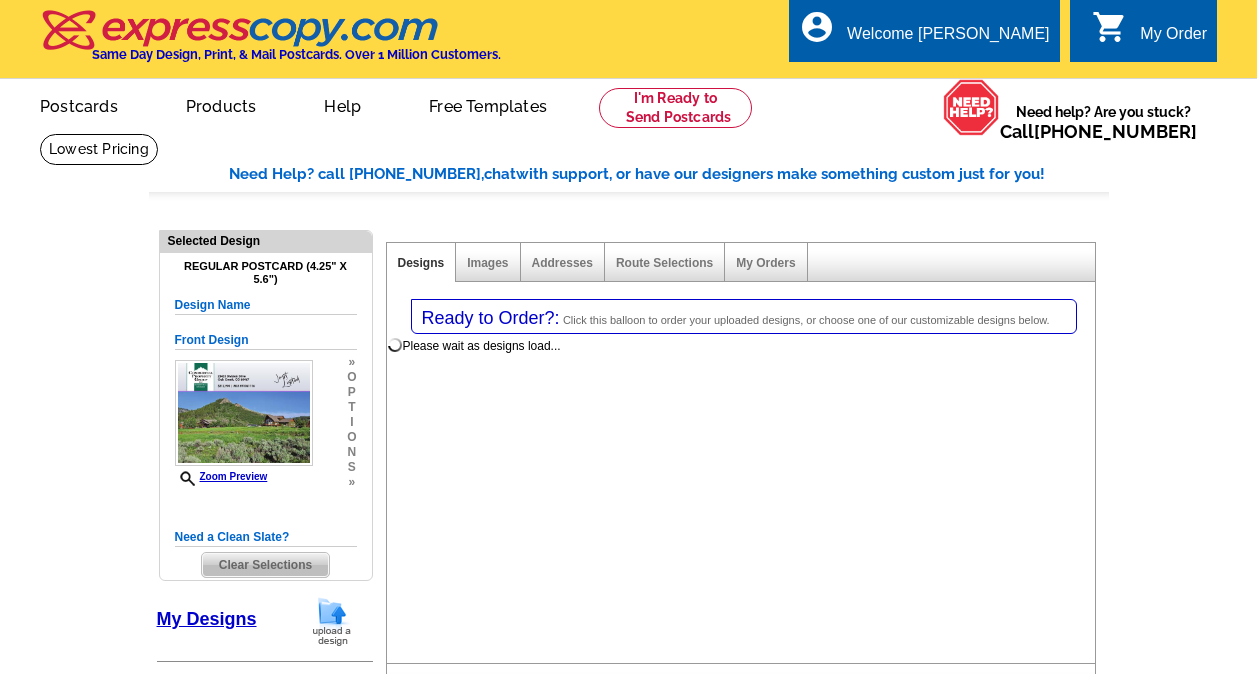 select on "1" 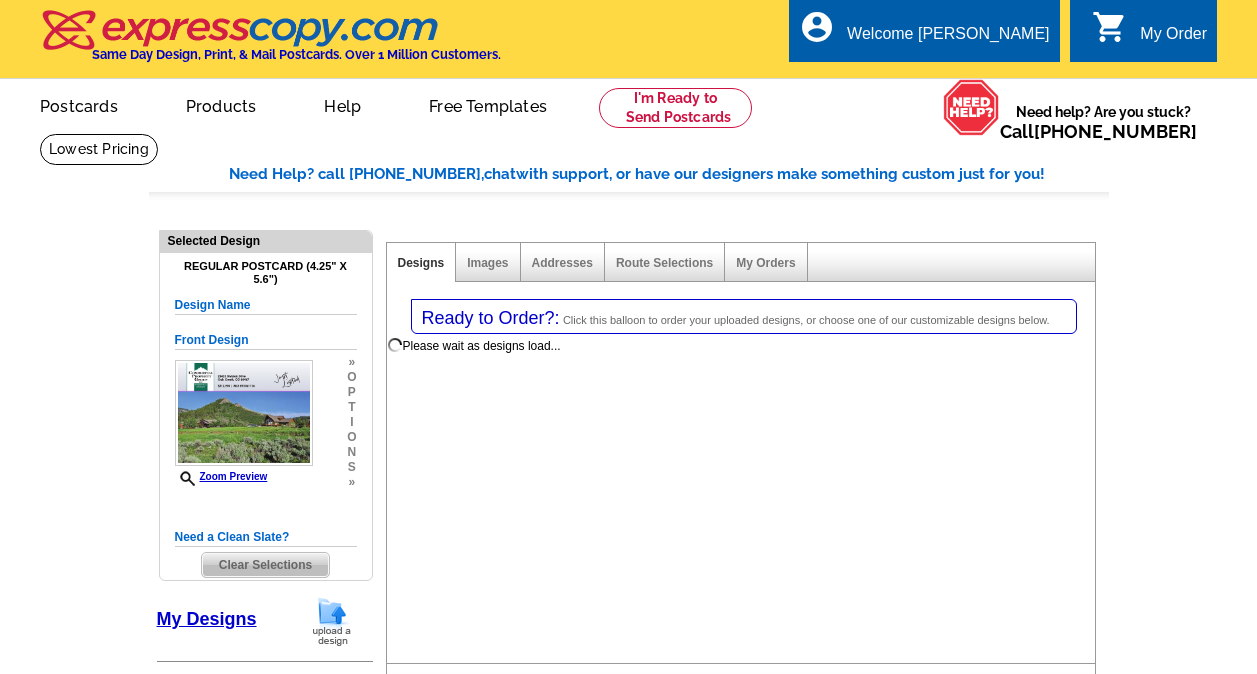 select on "1" 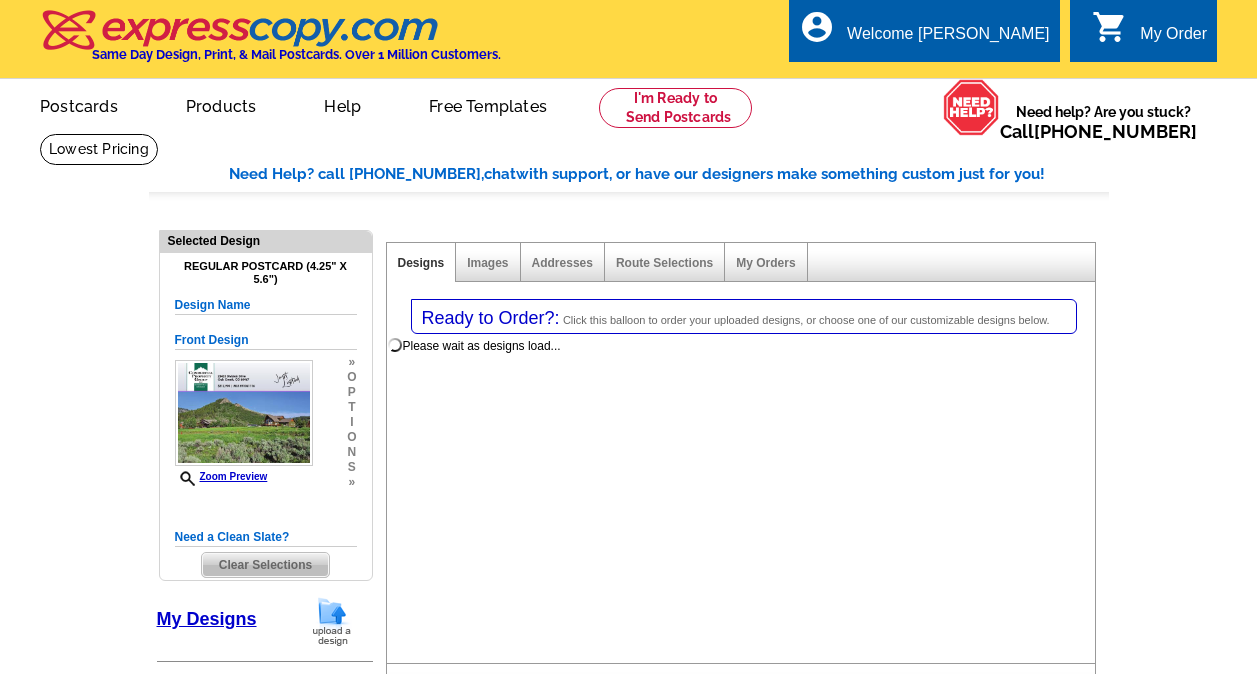 scroll, scrollTop: 0, scrollLeft: 0, axis: both 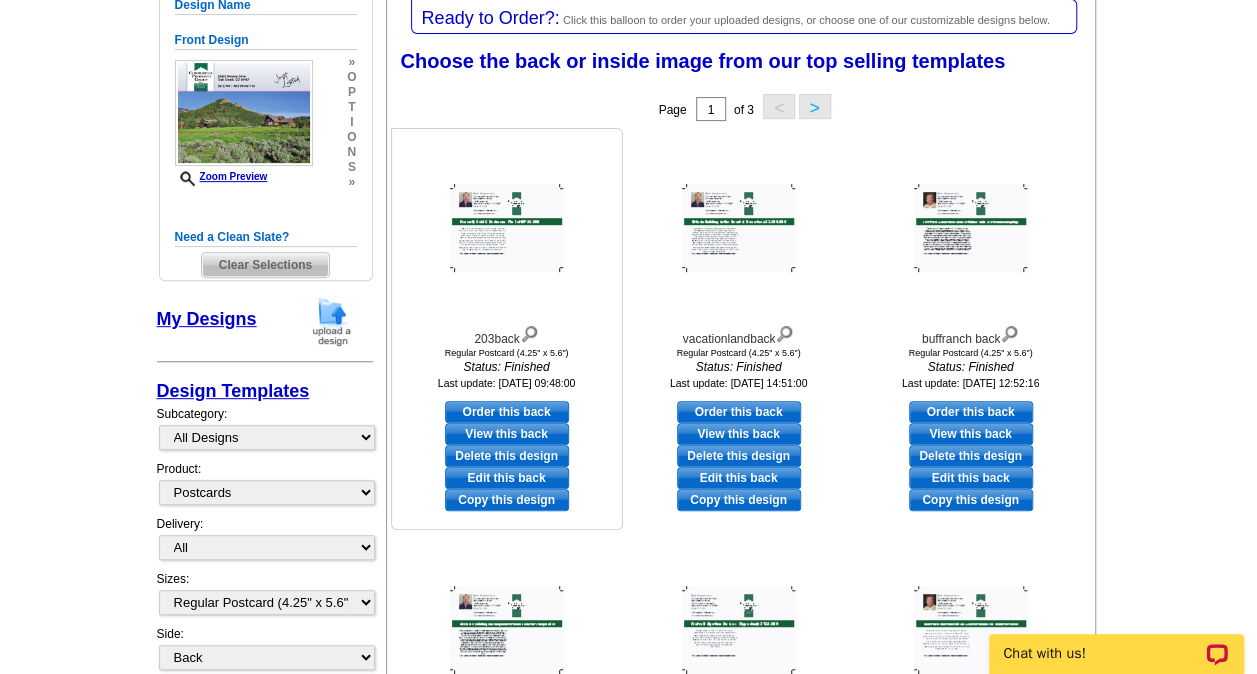 click at bounding box center [529, 332] 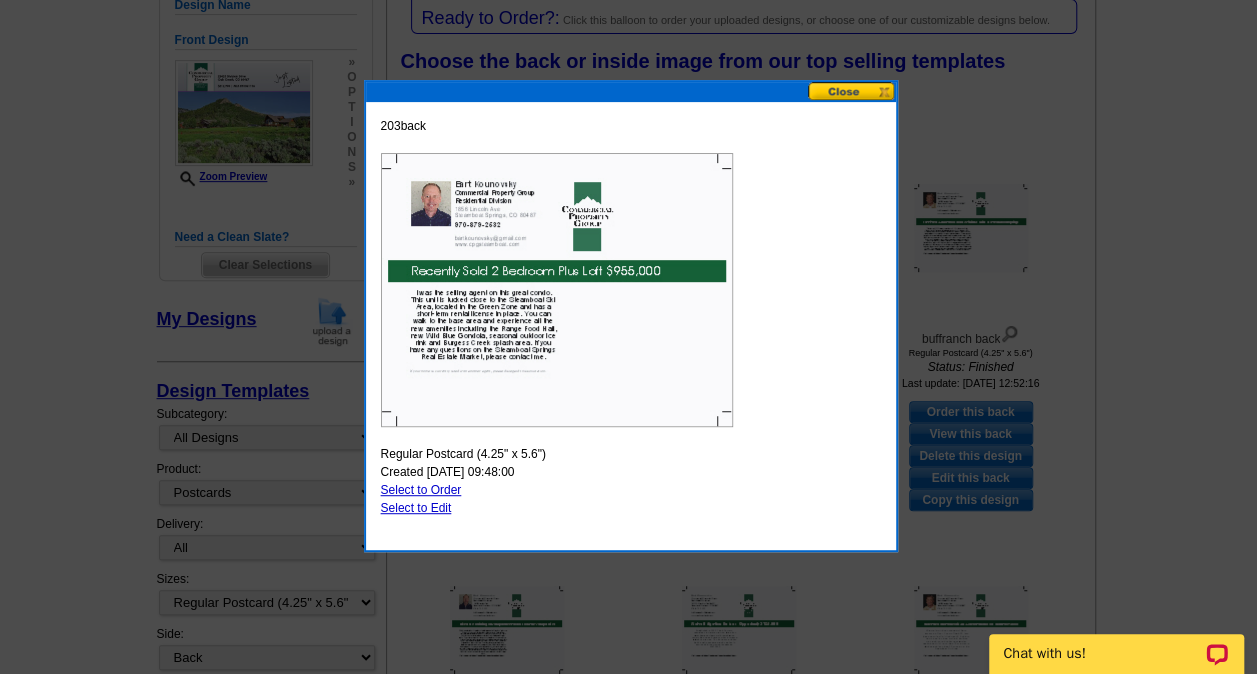 click at bounding box center [852, 91] 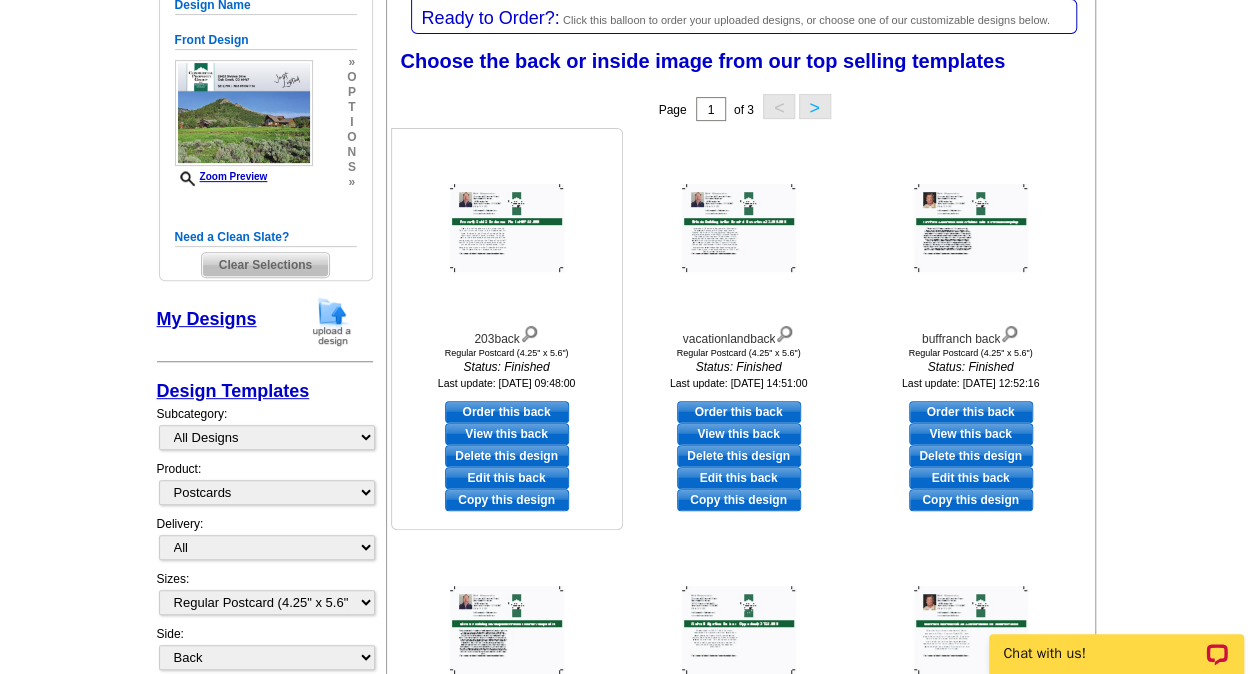 click on "Edit this back" at bounding box center [507, 478] 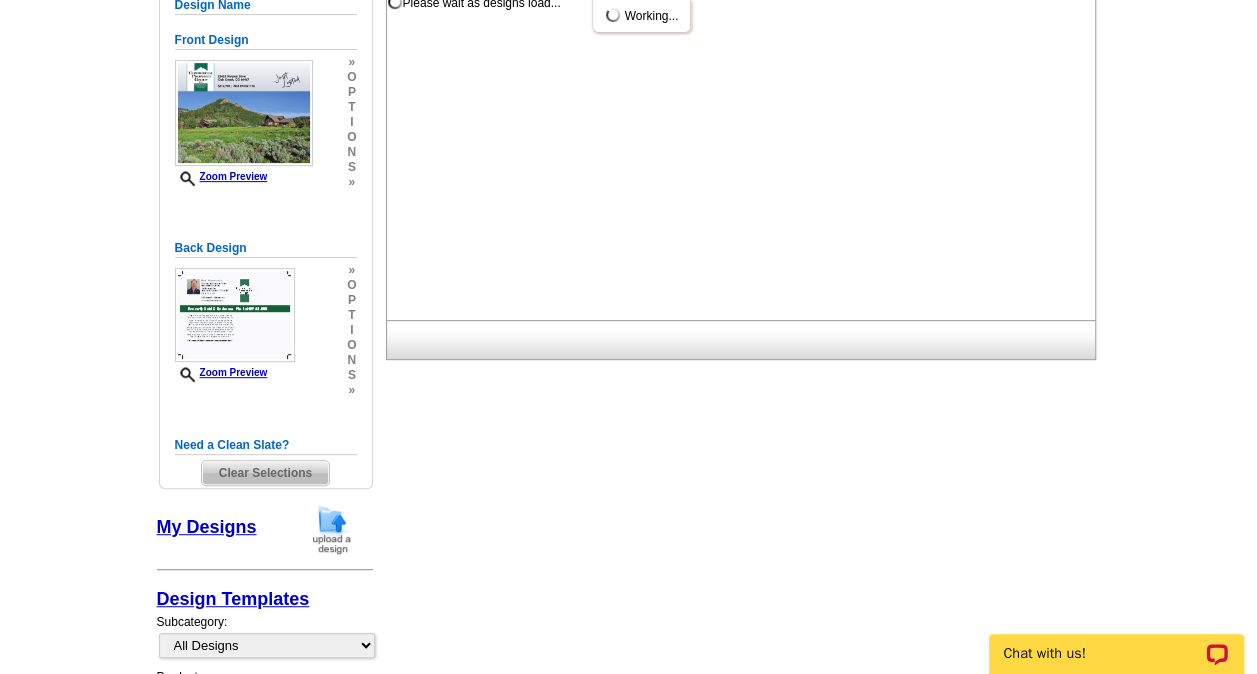 scroll, scrollTop: 0, scrollLeft: 0, axis: both 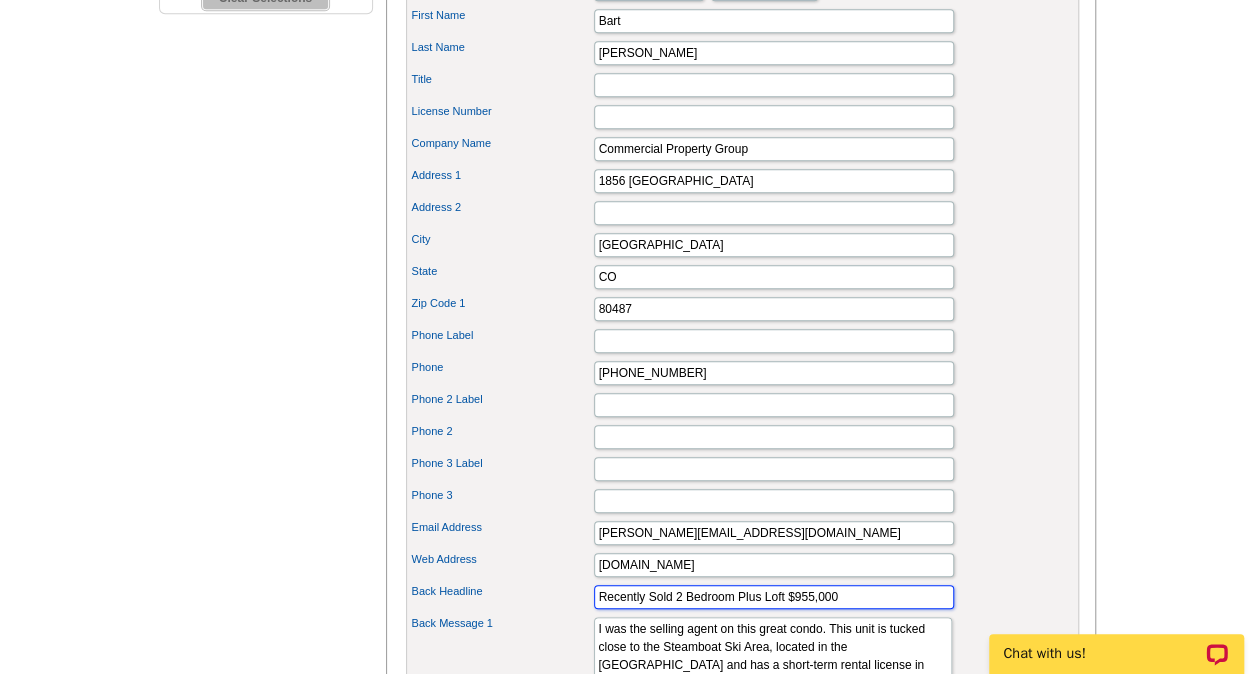 drag, startPoint x: 838, startPoint y: 618, endPoint x: 596, endPoint y: 611, distance: 242.10121 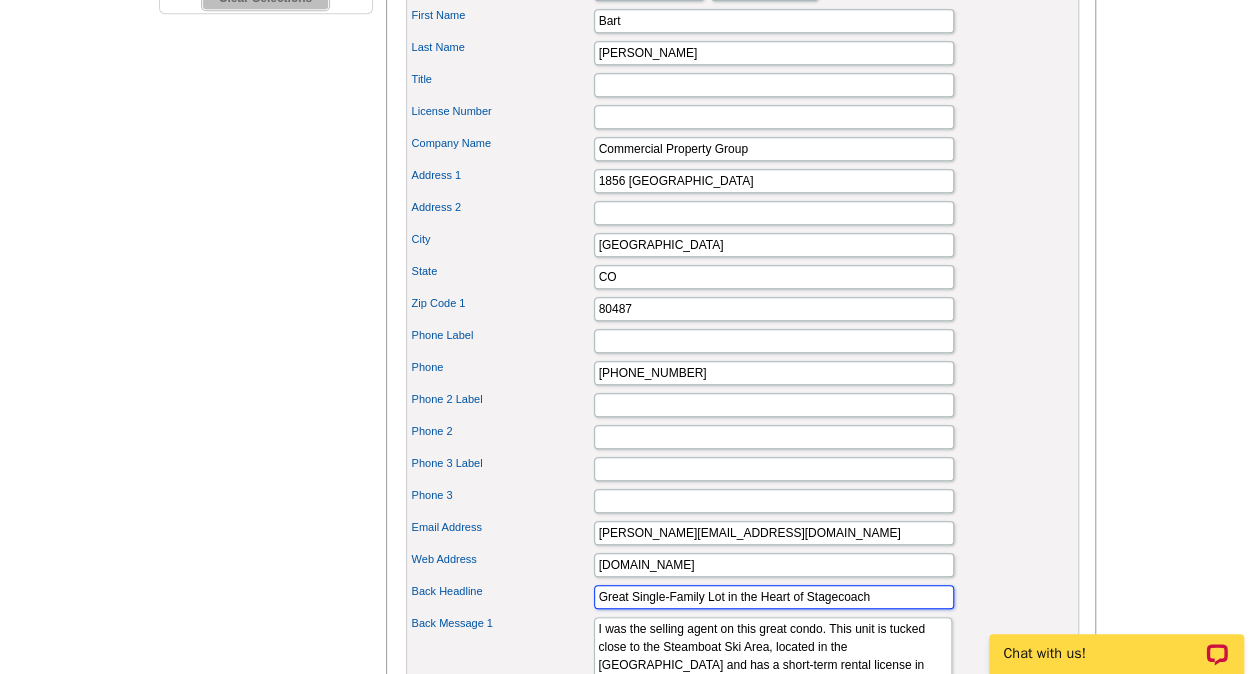 click on "Great Single-Family Lot in the Heart of Stagecoach" at bounding box center [774, 597] 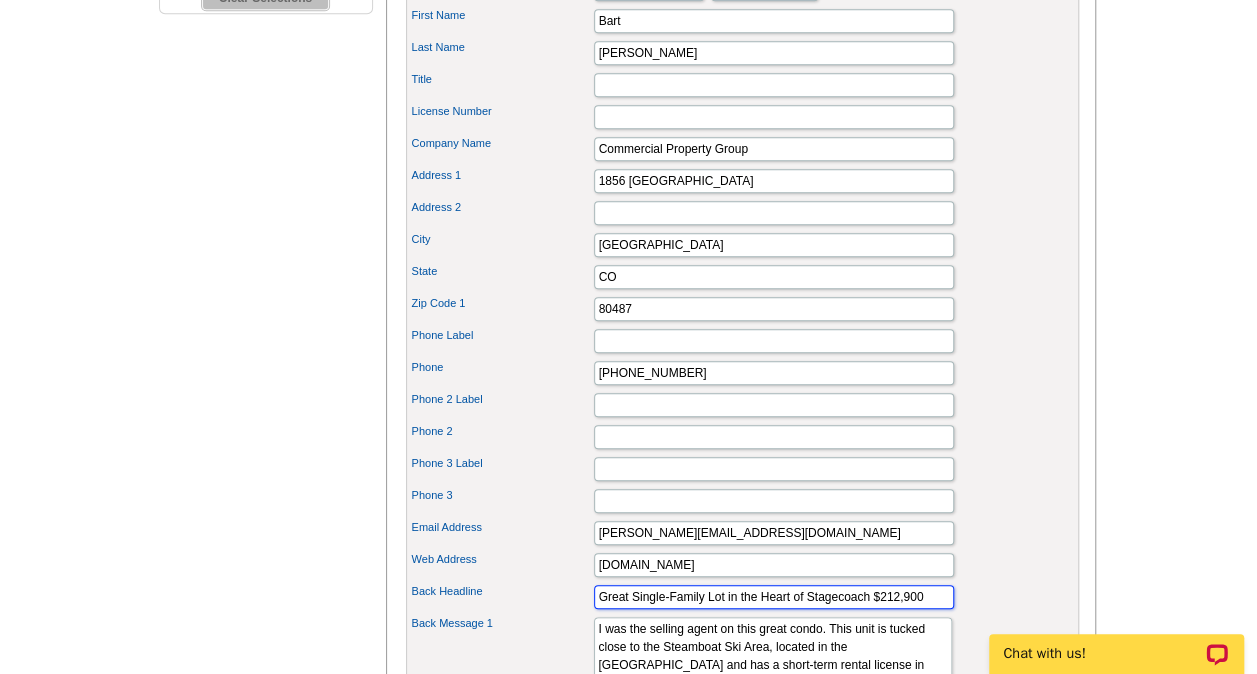 type on "Great Single-Family Lot in the Heart of Stagecoach $212,900" 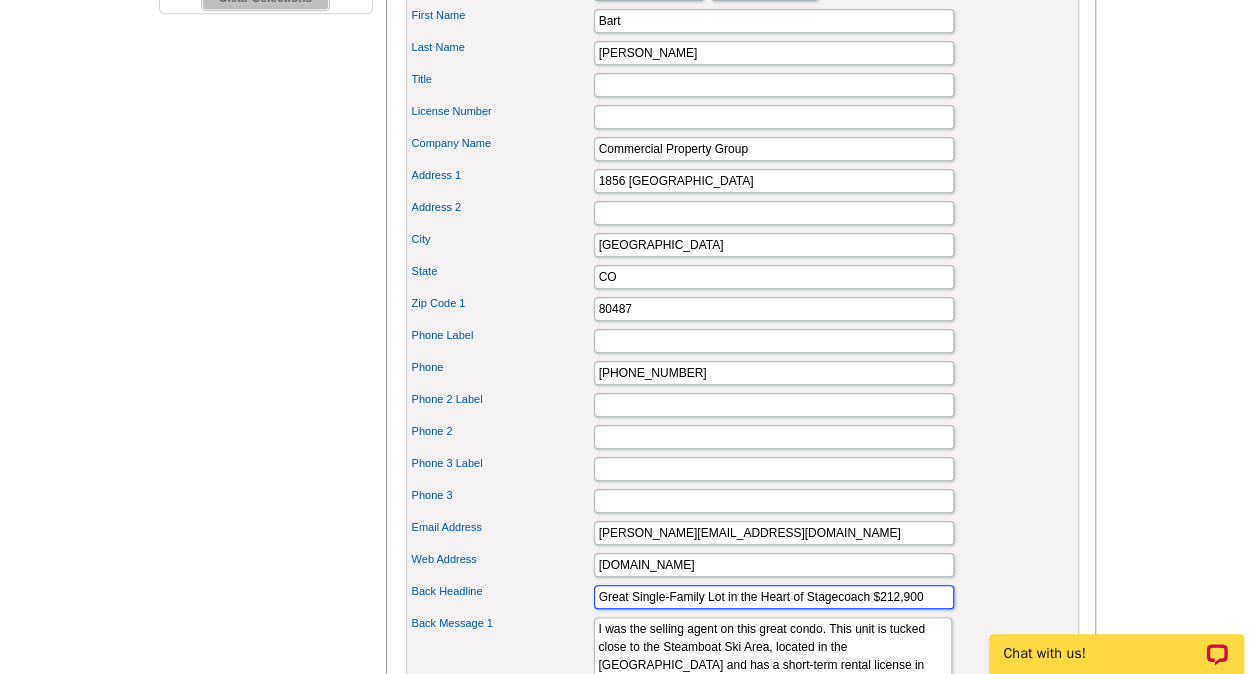 scroll, scrollTop: 0, scrollLeft: 0, axis: both 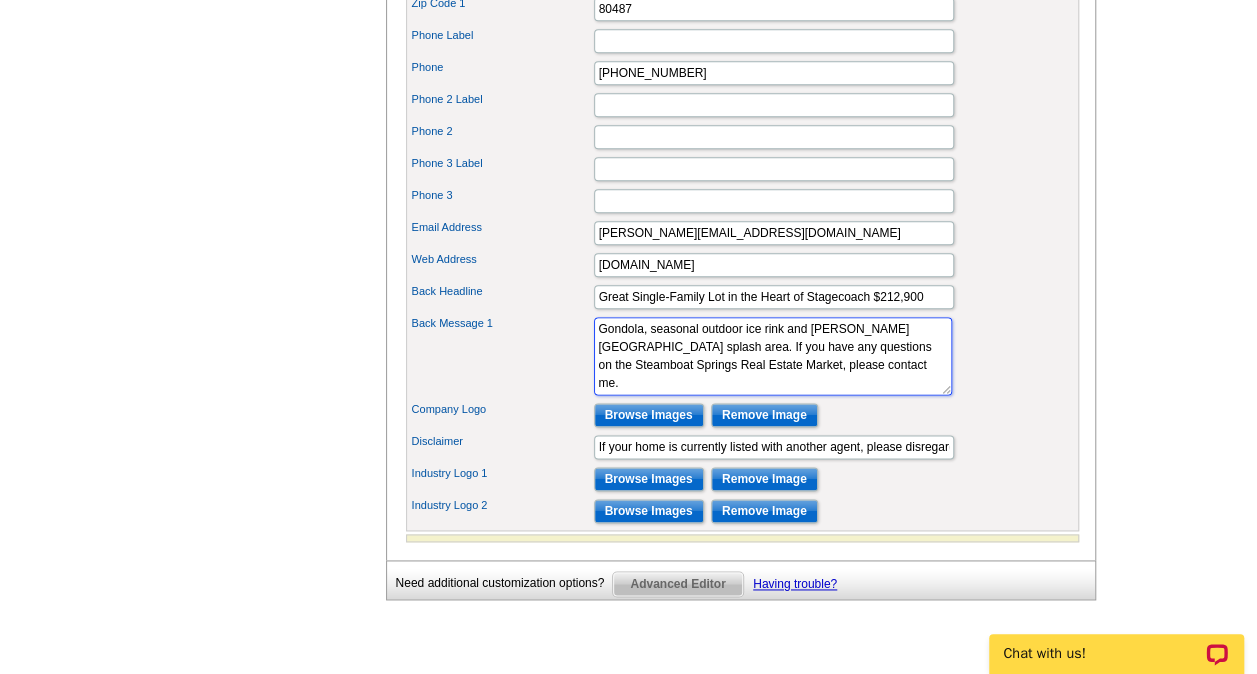 drag, startPoint x: 594, startPoint y: 346, endPoint x: 846, endPoint y: 404, distance: 258.58847 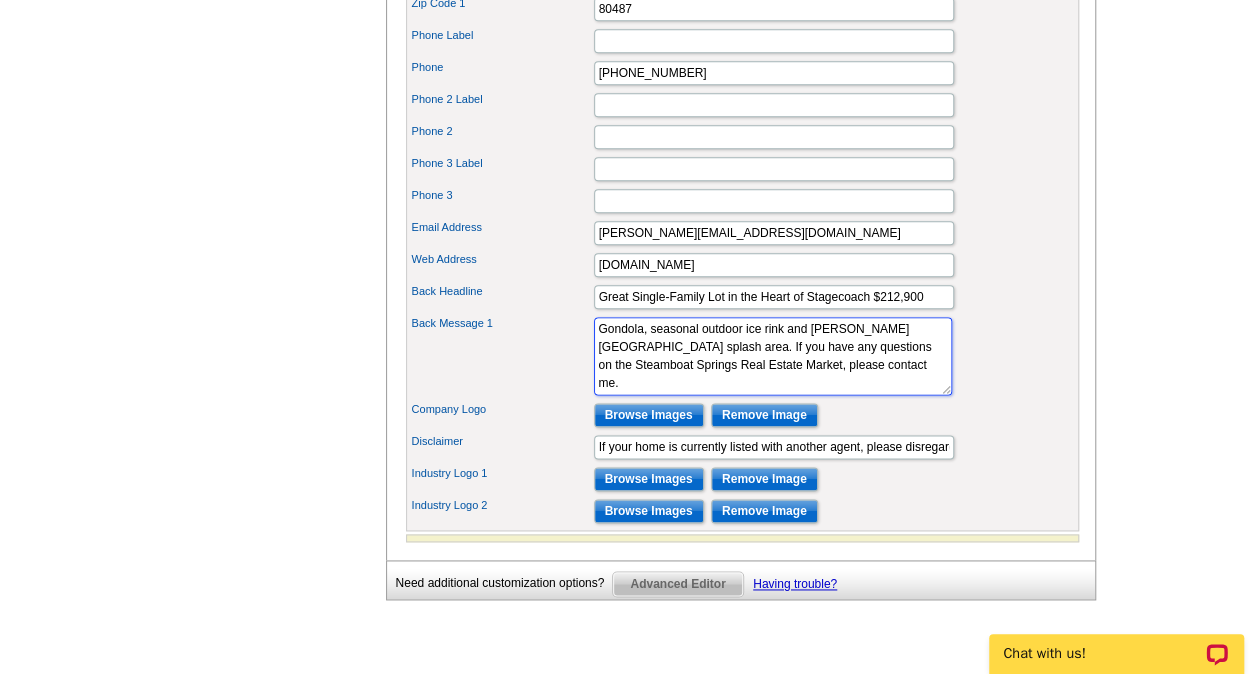 click on "I was the selling agent on this great condo. This unit is tucked close to the Steamboat Ski Area, located in the [GEOGRAPHIC_DATA] and has a short-term rental license in place. You can walk to the base area and experience all the new amenities including the [GEOGRAPHIC_DATA], new Wild Blue Gondola, seasonal outdoor ice rink and [PERSON_NAME][GEOGRAPHIC_DATA] splash area. If you have any questions on the Steamboat Springs Real Estate Market, please contact me." at bounding box center [773, 356] 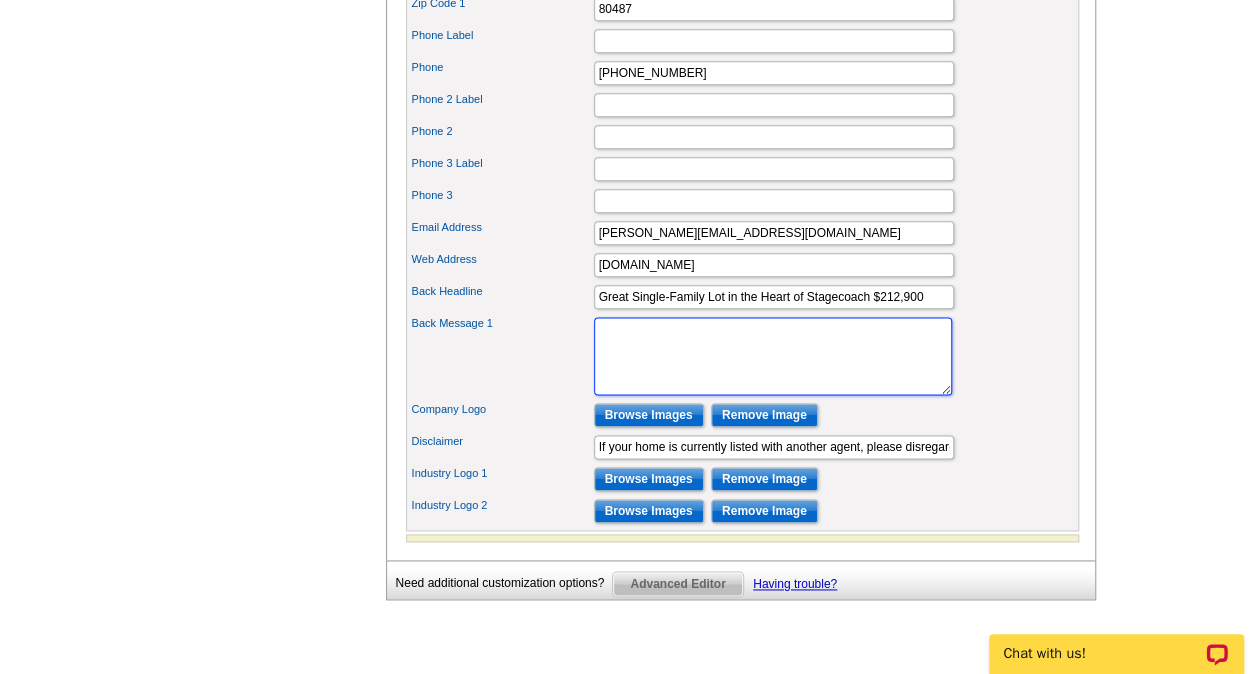 scroll, scrollTop: 0, scrollLeft: 0, axis: both 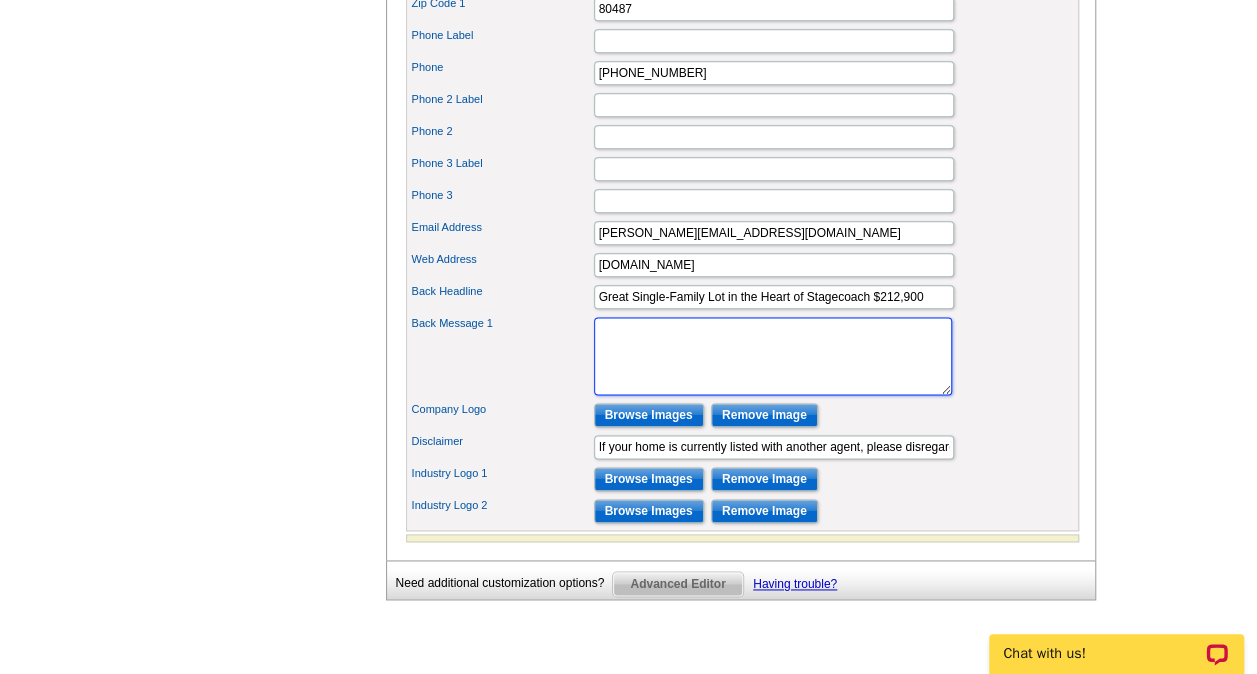 click on "I was the selling agent on this great condo. This unit is tucked close to the Steamboat Ski Area, located in the [GEOGRAPHIC_DATA] and has a short-term rental license in place. You can walk to the base area and experience all the new amenities including the [GEOGRAPHIC_DATA], new Wild Blue Gondola, seasonal outdoor ice rink and [PERSON_NAME][GEOGRAPHIC_DATA] splash area. If you have any questions on the Steamboat Springs Real Estate Market, please contact me." at bounding box center (773, 356) 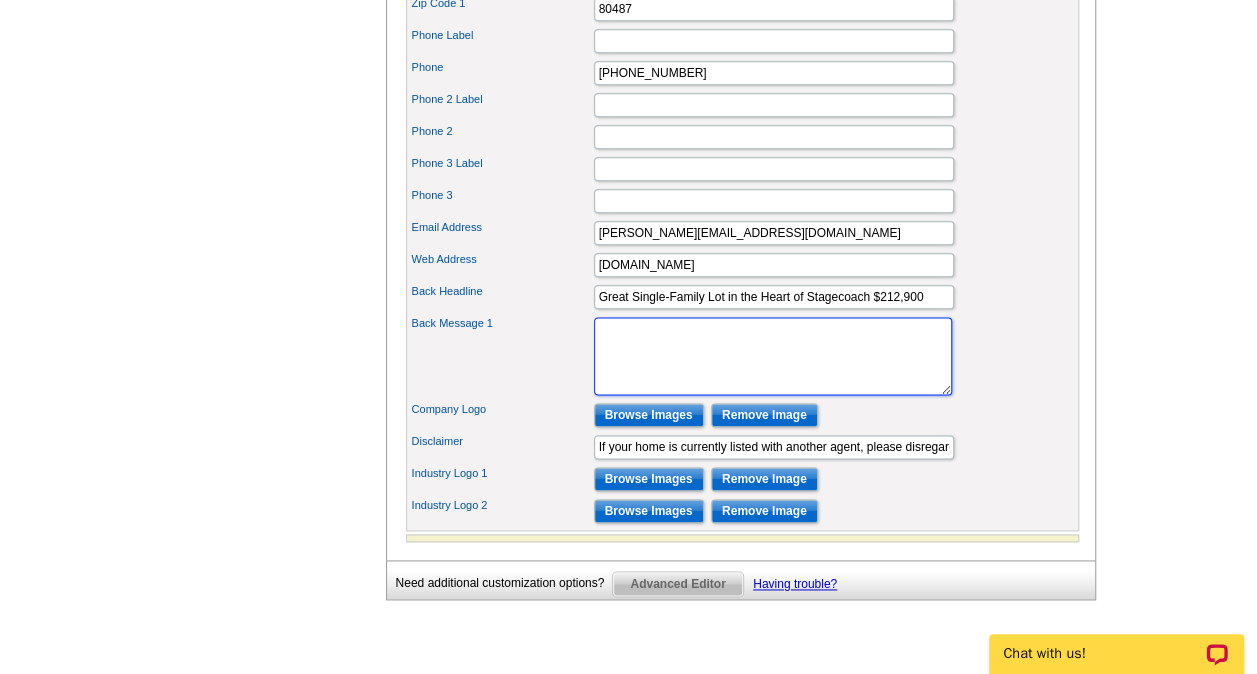 paste on "Subd/Complex:	NEIGHBORHOODS AT [PERSON_NAME][GEOGRAPHIC_DATA]	# Deeded Acres:	0.38
County:	Routt	# Leased Acres:
Elevation:		# Irrigated Acres:
Build On Land:	Raw Land	Subj to Rent Contract:
Legal Desc:	LOT 7, [PERSON_NAME][GEOGRAPHIC_DATA] AT NEIGHBORHOODS AT [PERSON_NAME][GEOGRAPHIC_DATA], .38AC
Recent:	[DATE] : NEW
1 / 9
Discover a unique opportunity to own a piece of land in the highly sought-after Neighborhood at [PERSON_NAME][GEOGRAPHIC_DATA]. The lot is less than 20 miles from [GEOGRAPHIC_DATA] and within 2 miles of the [GEOGRAPHIC_DATA] and [GEOGRAPHIC_DATA]. This rarely available lot offers an ideal setting for your dream home, with a large, level terrain perfect for building and paved roads leading right to your doorstep. The world-renowned Steamboat Ski Area provides world-class skiing and snowboarding opportunities. Engage in a variety of lake activities, including [MEDICAL_DATA], fishing, and marina access, all within 2 miles. The HOA maintains trails throughout the neighborhood and right next to this lot," 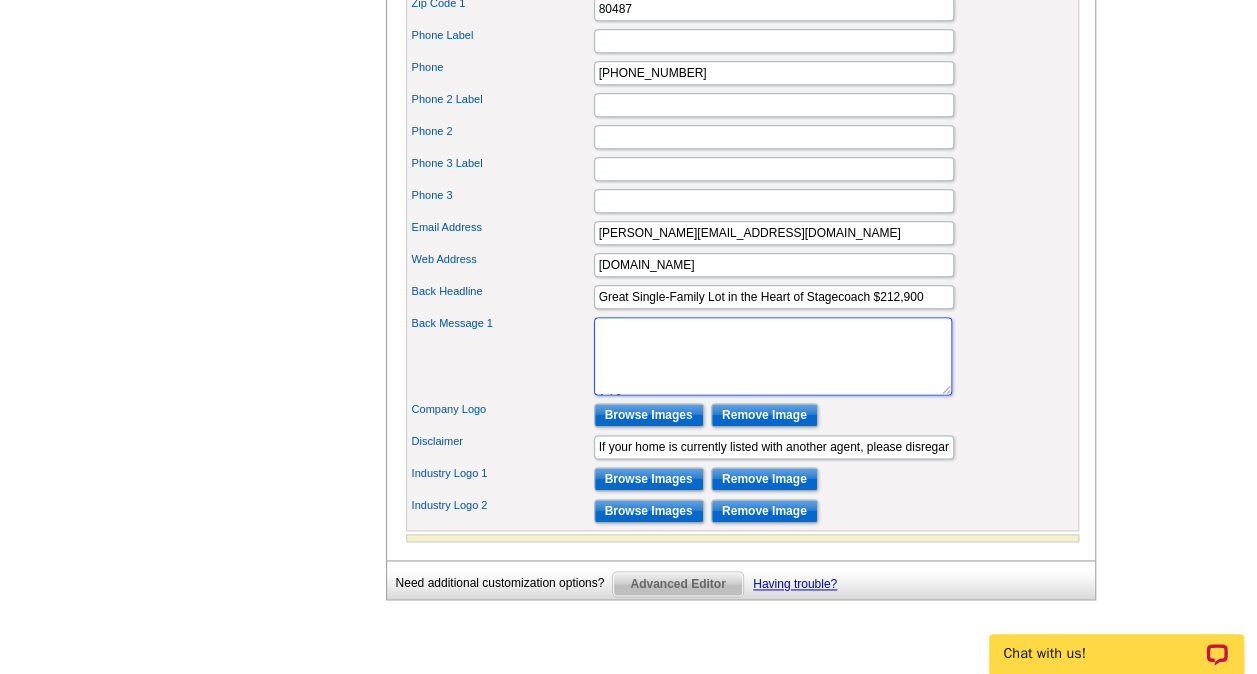 scroll, scrollTop: 300, scrollLeft: 0, axis: vertical 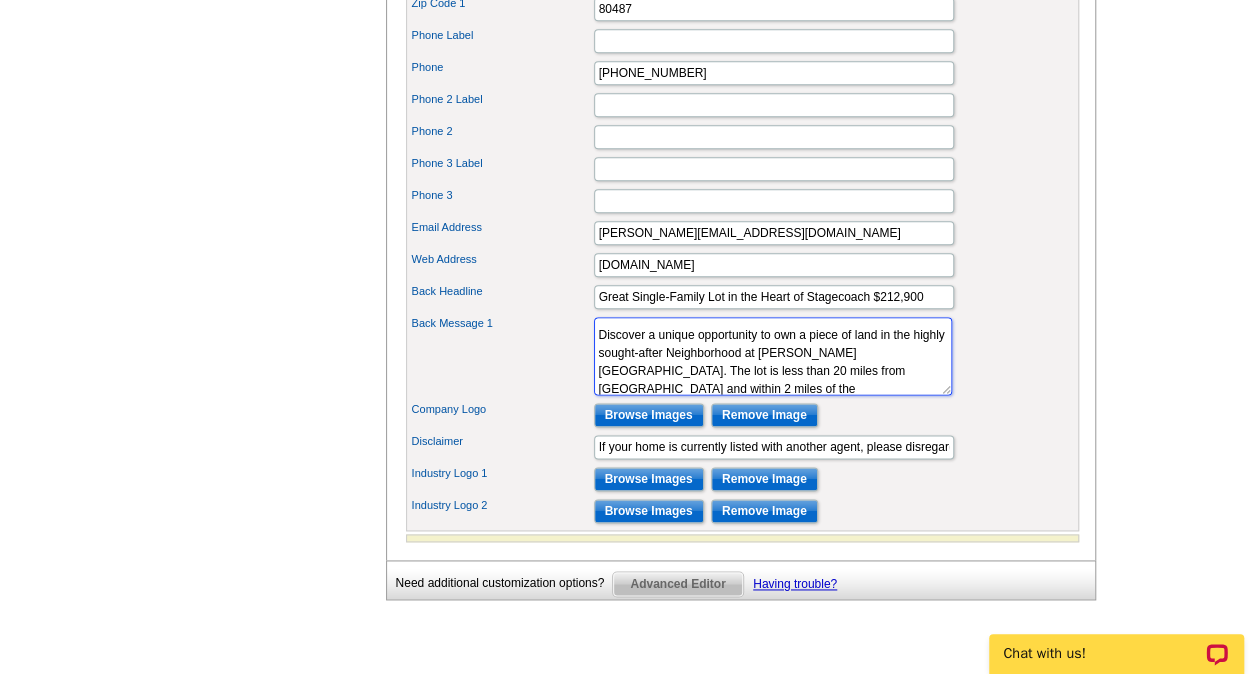 click on "I was the selling agent on this great condo. This unit is tucked close to the Steamboat Ski Area, located in the [GEOGRAPHIC_DATA] and has a short-term rental license in place. You can walk to the base area and experience all the new amenities including the [GEOGRAPHIC_DATA], new Wild Blue Gondola, seasonal outdoor ice rink and [PERSON_NAME][GEOGRAPHIC_DATA] splash area. If you have any questions on the Steamboat Springs Real Estate Market, please contact me." at bounding box center [773, 356] 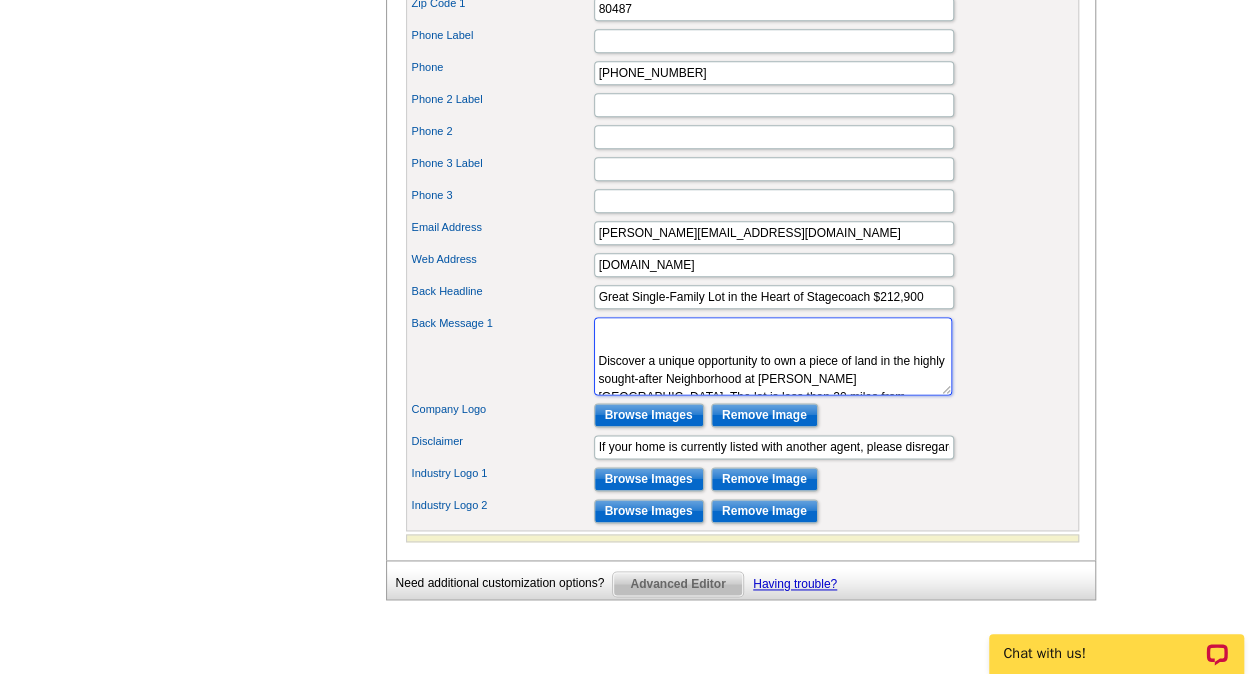 scroll, scrollTop: 166, scrollLeft: 0, axis: vertical 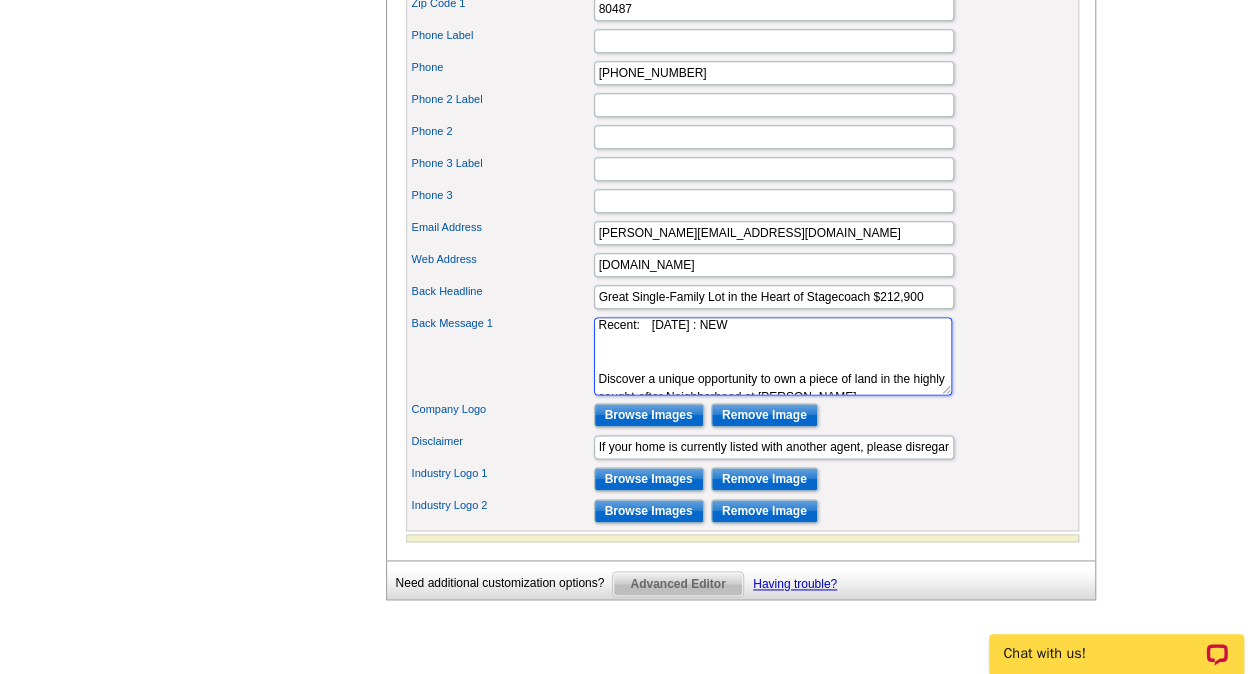 drag, startPoint x: 757, startPoint y: 360, endPoint x: 582, endPoint y: 348, distance: 175.41095 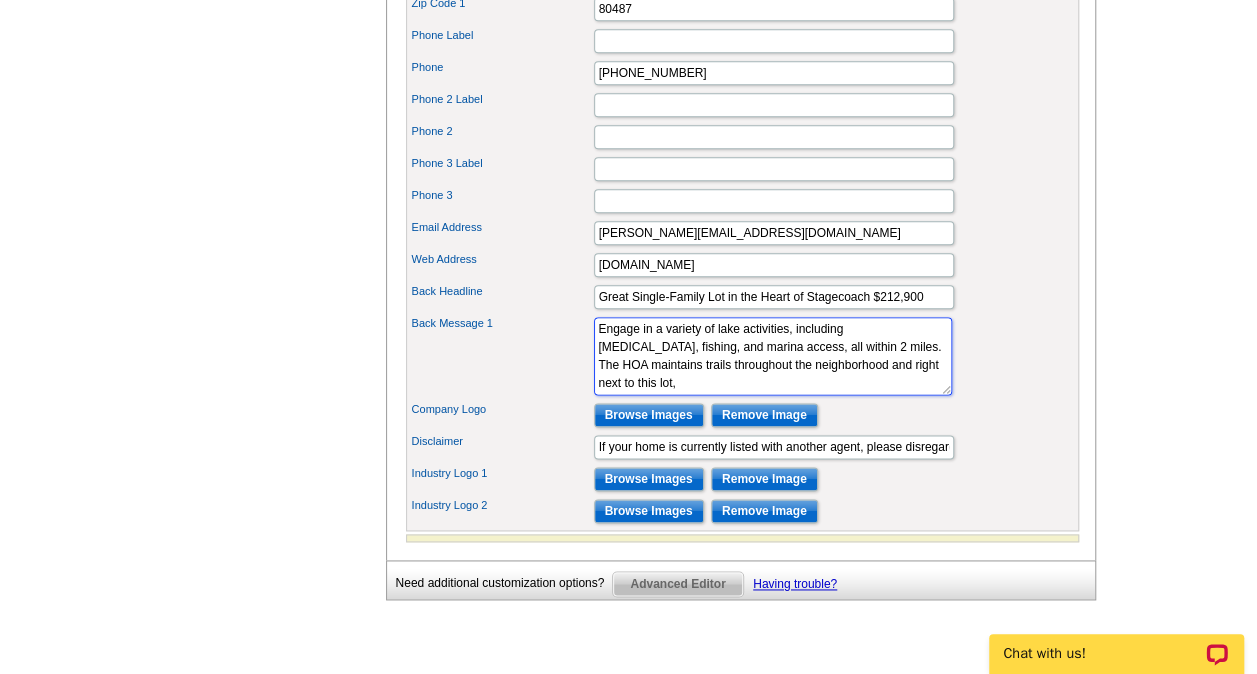 scroll, scrollTop: 0, scrollLeft: 0, axis: both 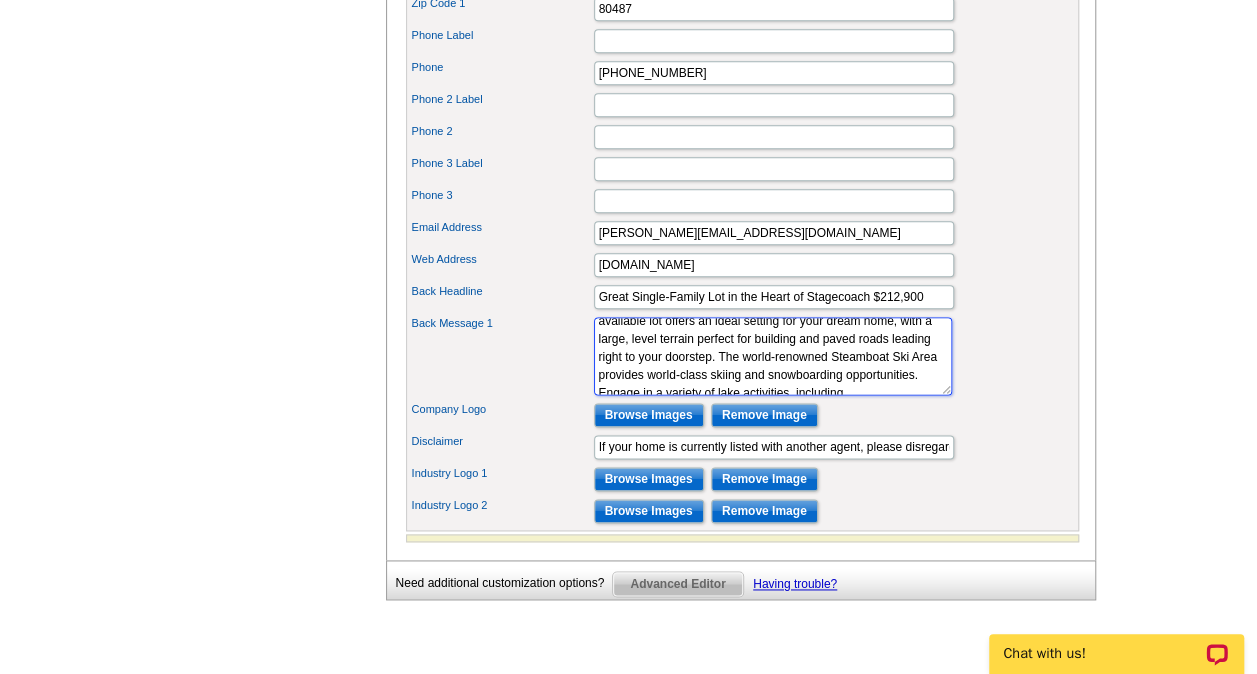 click on "I was the selling agent on this great condo. This unit is tucked close to the Steamboat Ski Area, located in the [GEOGRAPHIC_DATA] and has a short-term rental license in place. You can walk to the base area and experience all the new amenities including the [GEOGRAPHIC_DATA], new Wild Blue Gondola, seasonal outdoor ice rink and [PERSON_NAME][GEOGRAPHIC_DATA] splash area. If you have any questions on the Steamboat Springs Real Estate Market, please contact me." at bounding box center [773, 356] 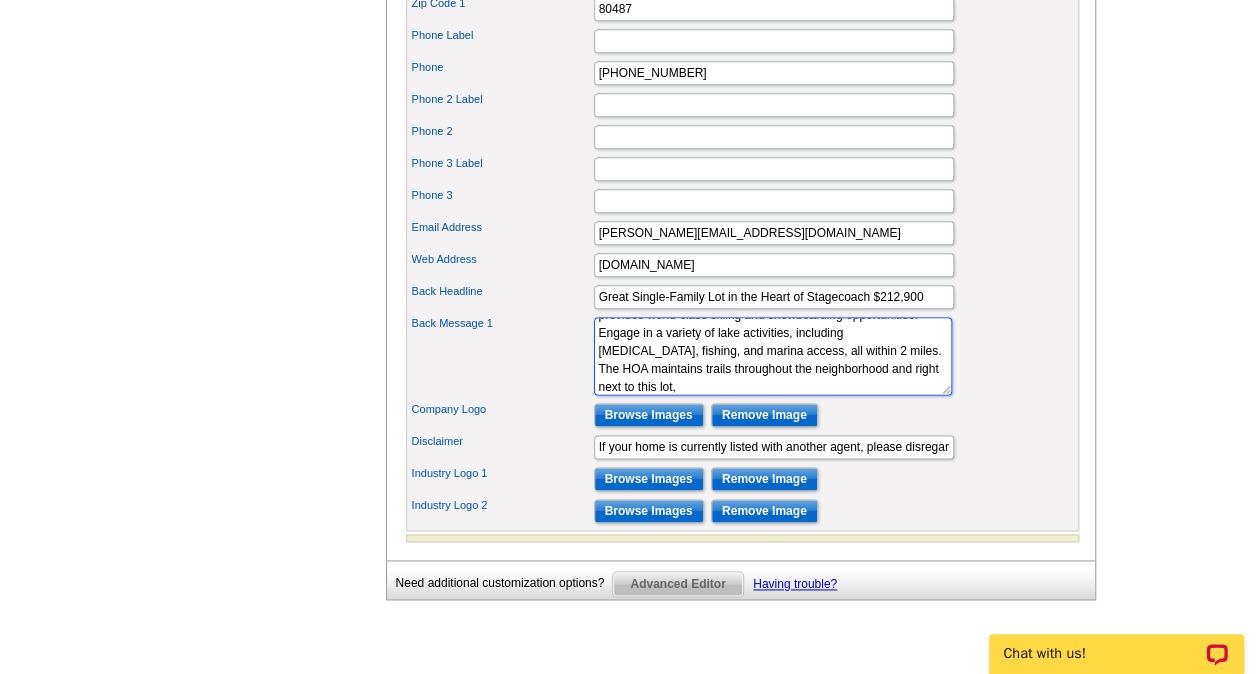 scroll, scrollTop: 194, scrollLeft: 0, axis: vertical 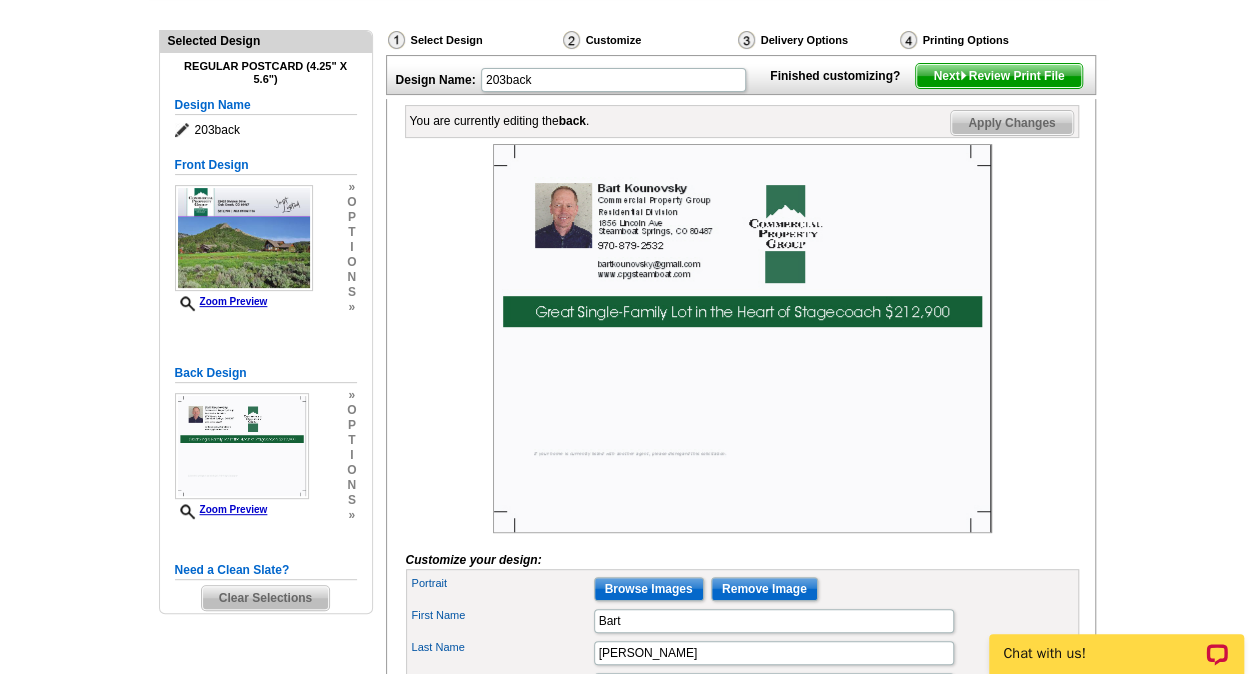 click on "Apply Changes" at bounding box center [1011, 123] 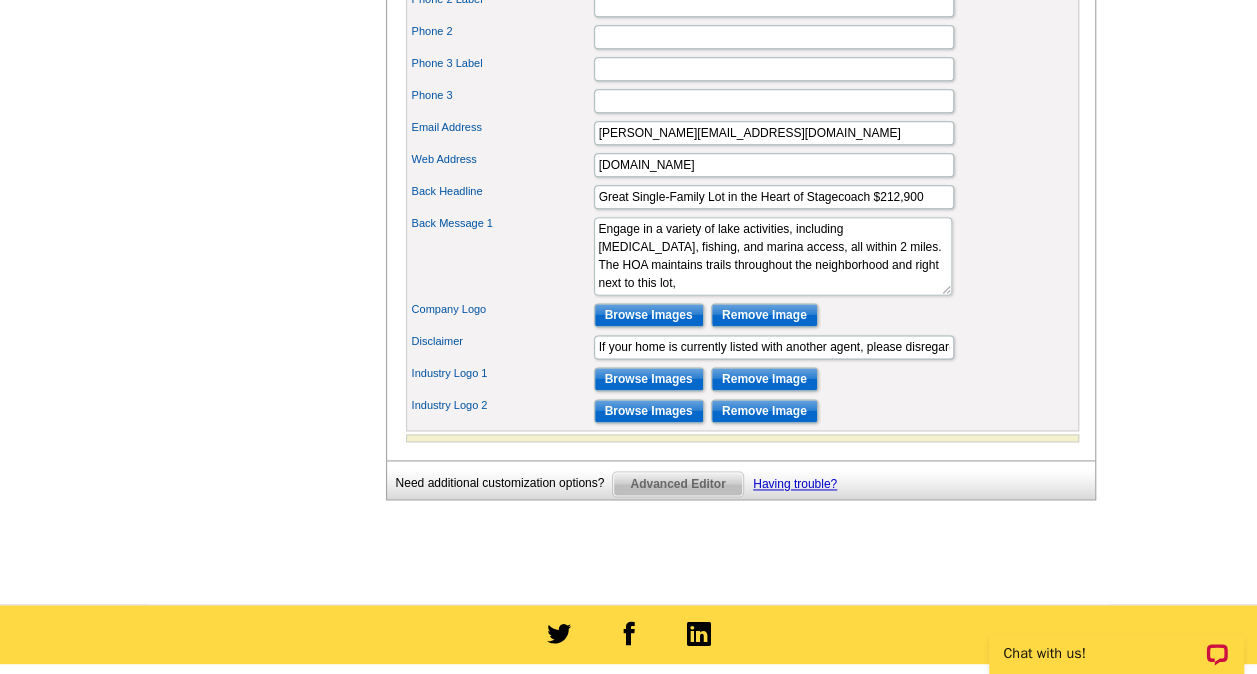 scroll, scrollTop: 1400, scrollLeft: 0, axis: vertical 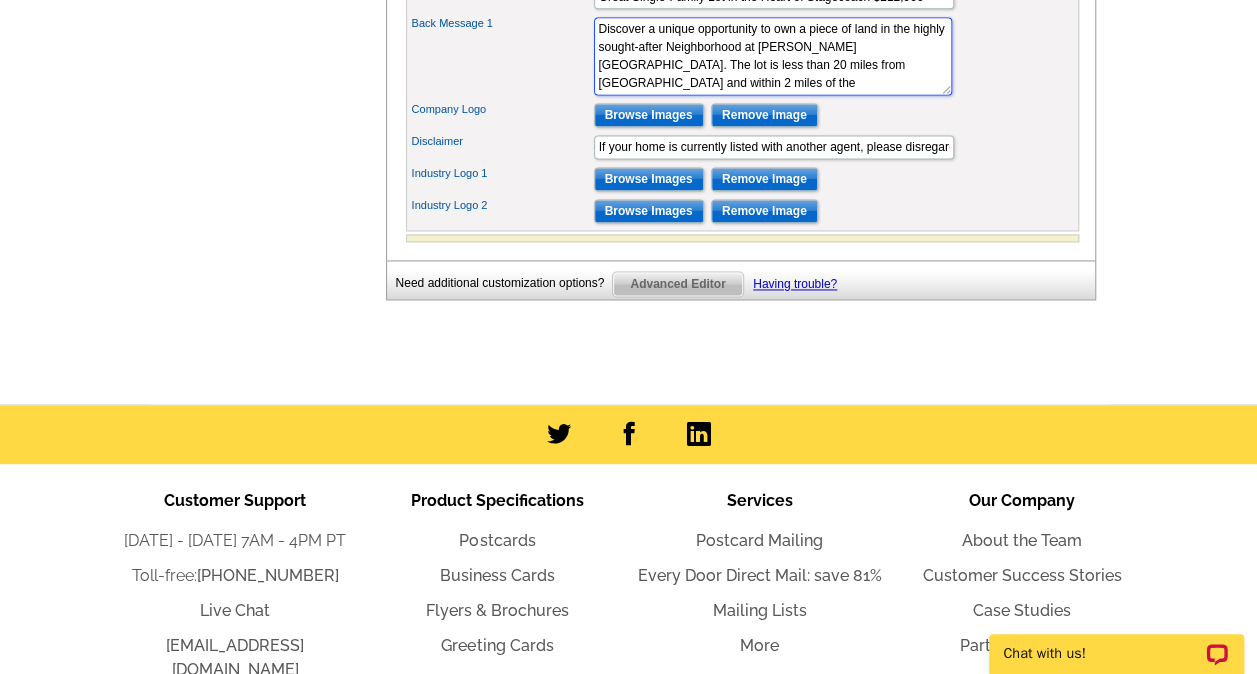 click on "I was the selling agent on this great condo. This unit is tucked close to the Steamboat Ski Area, located in the [GEOGRAPHIC_DATA] and has a short-term rental license in place. You can walk to the base area and experience all the new amenities including the [GEOGRAPHIC_DATA], new Wild Blue Gondola, seasonal outdoor ice rink and [PERSON_NAME][GEOGRAPHIC_DATA] splash area. If you have any questions on the Steamboat Springs Real Estate Market, please contact me." at bounding box center (773, 56) 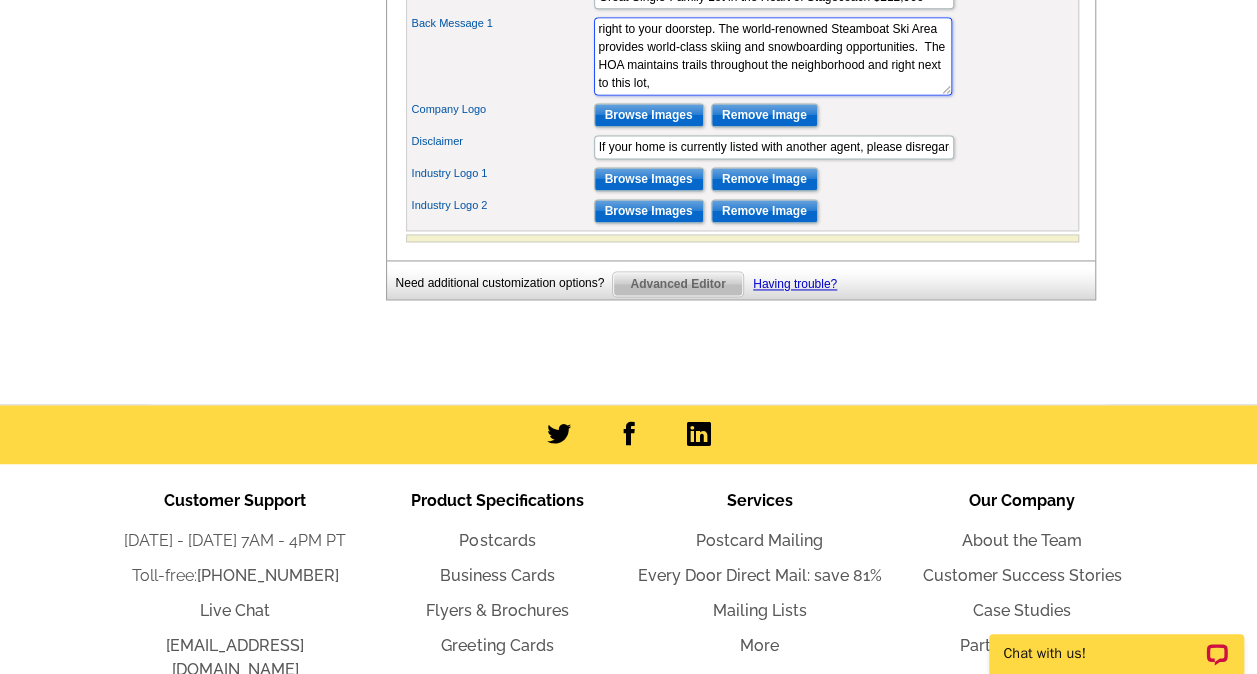 scroll, scrollTop: 162, scrollLeft: 0, axis: vertical 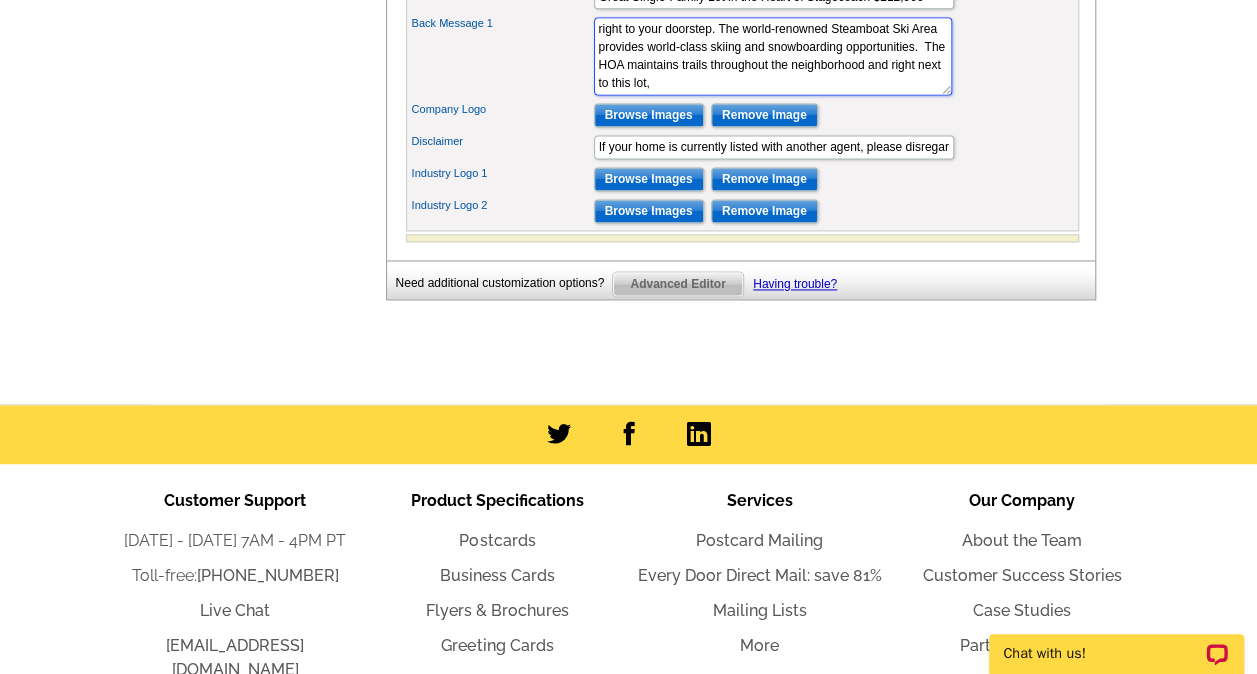 click on "I was the selling agent on this great condo. This unit is tucked close to the Steamboat Ski Area, located in the [GEOGRAPHIC_DATA] and has a short-term rental license in place. You can walk to the base area and experience all the new amenities including the [GEOGRAPHIC_DATA], new Wild Blue Gondola, seasonal outdoor ice rink and [PERSON_NAME][GEOGRAPHIC_DATA] splash area. If you have any questions on the Steamboat Springs Real Estate Market, please contact me." at bounding box center [773, 56] 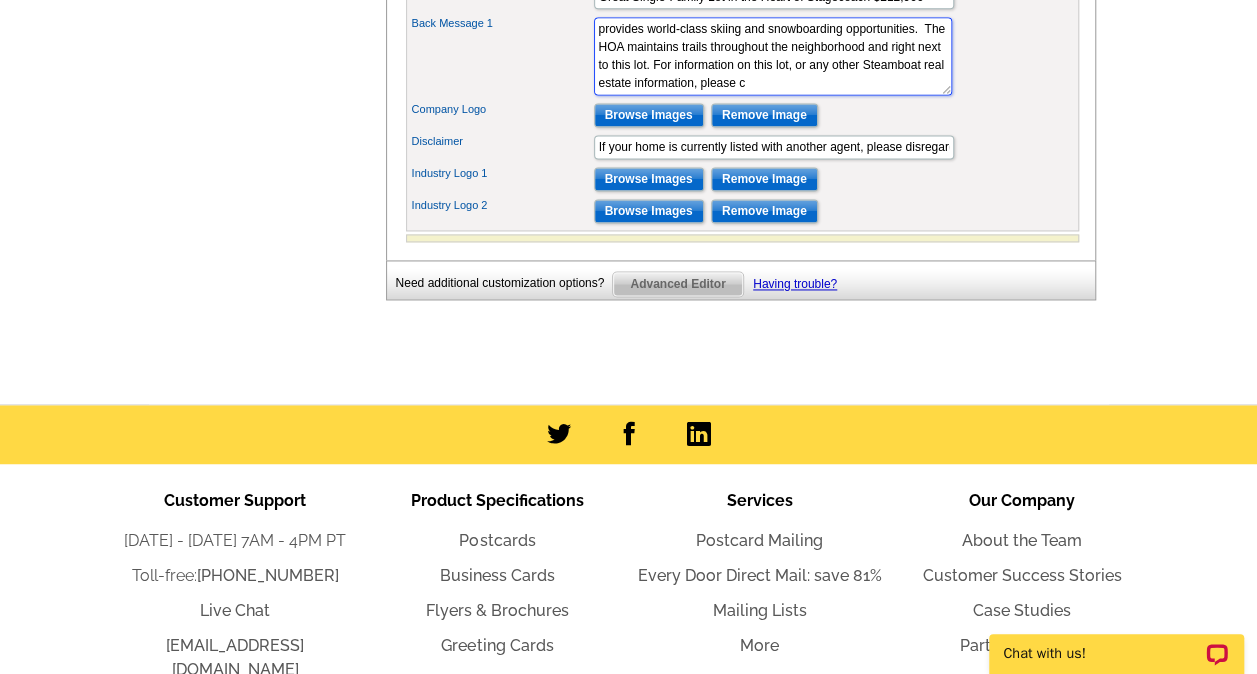 scroll, scrollTop: 194, scrollLeft: 0, axis: vertical 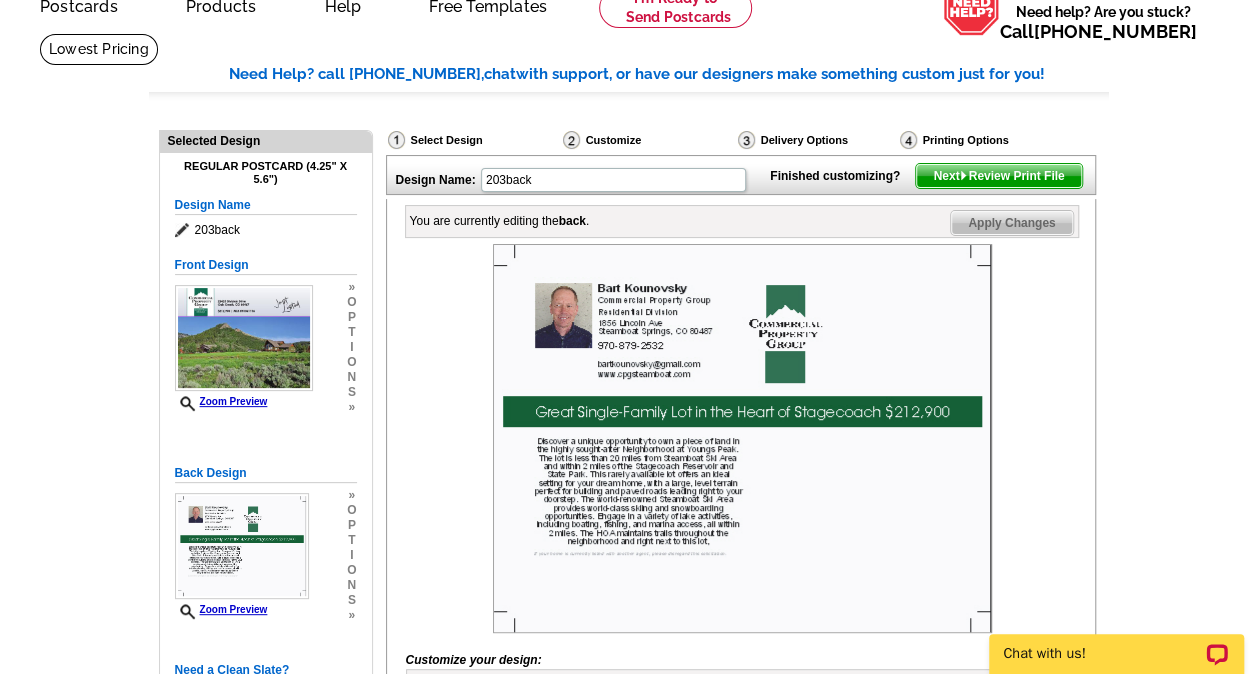 click on "Apply Changes" at bounding box center (1011, 223) 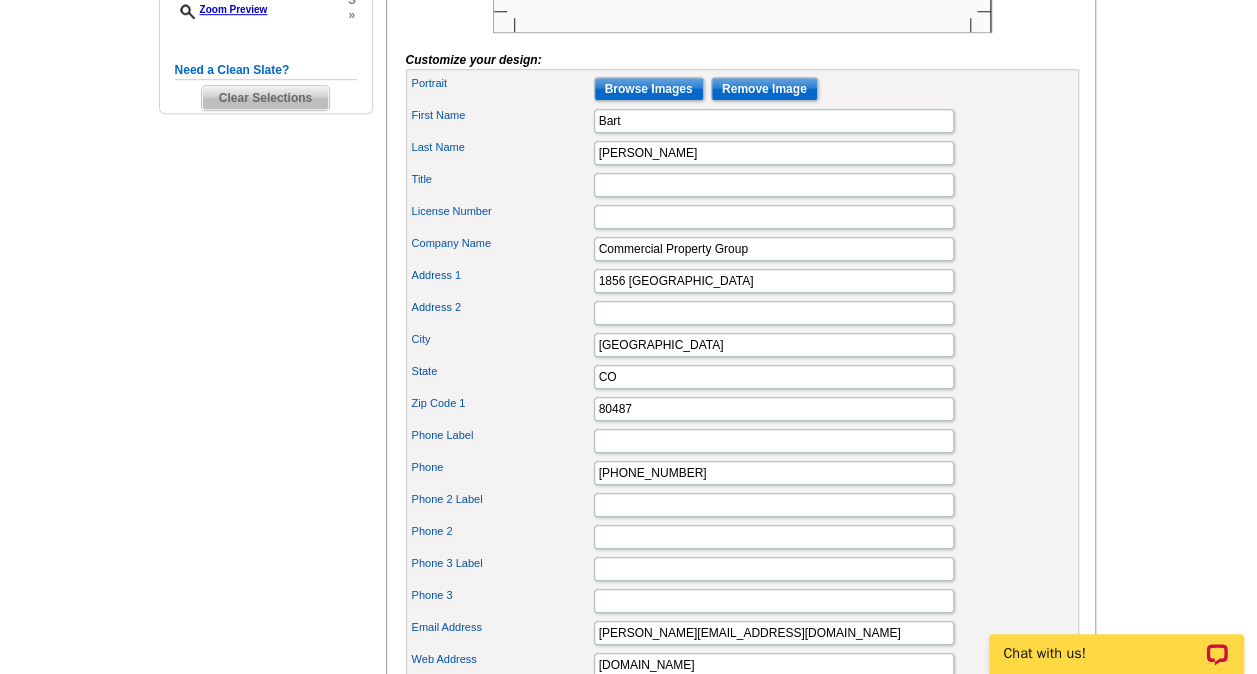 scroll, scrollTop: 1200, scrollLeft: 0, axis: vertical 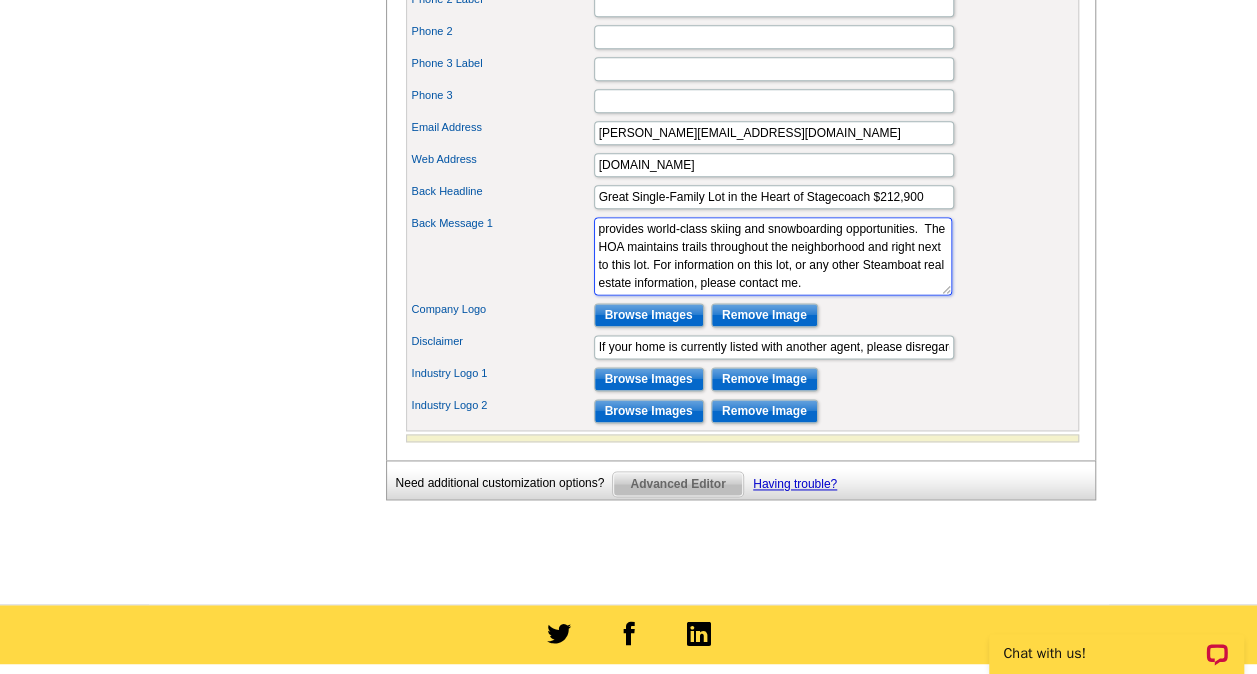 click on "I was the selling agent on this great condo. This unit is tucked close to the Steamboat Ski Area, located in the [GEOGRAPHIC_DATA] and has a short-term rental license in place. You can walk to the base area and experience all the new amenities including the [GEOGRAPHIC_DATA], new Wild Blue Gondola, seasonal outdoor ice rink and [PERSON_NAME][GEOGRAPHIC_DATA] splash area. If you have any questions on the Steamboat Springs Real Estate Market, please contact me." at bounding box center [773, 256] 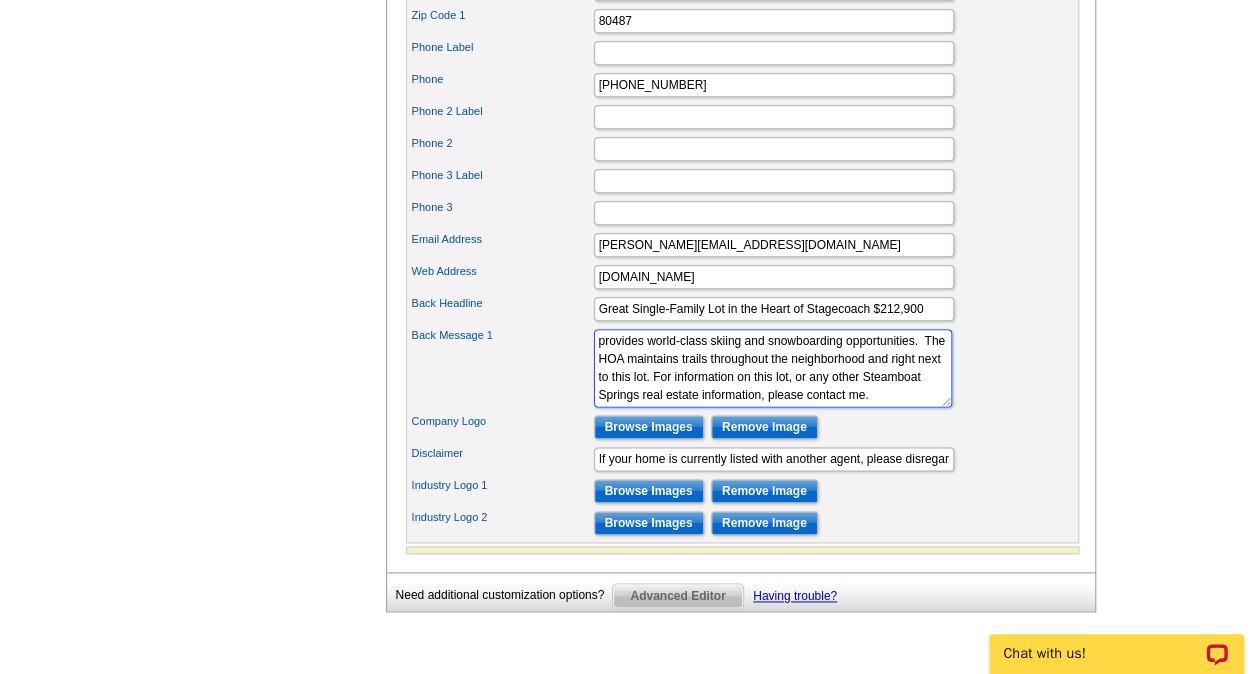 scroll, scrollTop: 1100, scrollLeft: 0, axis: vertical 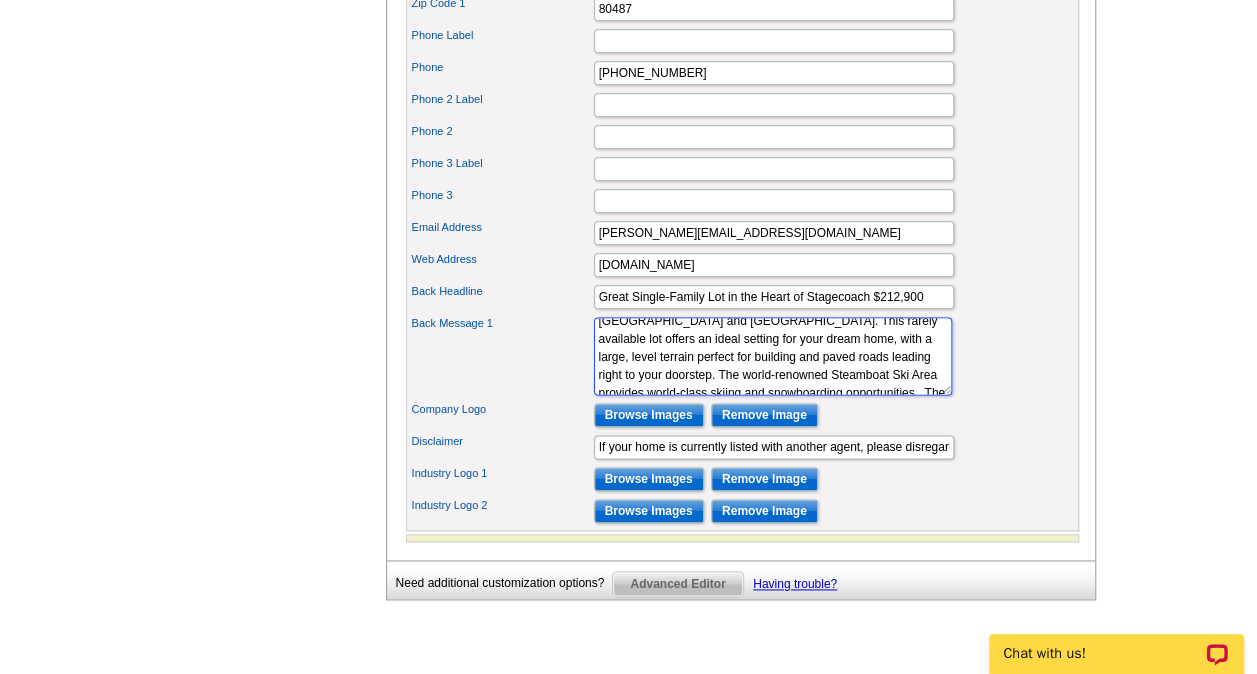 click on "I was the selling agent on this great condo. This unit is tucked close to the Steamboat Ski Area, located in the [GEOGRAPHIC_DATA] and has a short-term rental license in place. You can walk to the base area and experience all the new amenities including the [GEOGRAPHIC_DATA], new Wild Blue Gondola, seasonal outdoor ice rink and [PERSON_NAME][GEOGRAPHIC_DATA] splash area. If you have any questions on the Steamboat Springs Real Estate Market, please contact me." at bounding box center (773, 356) 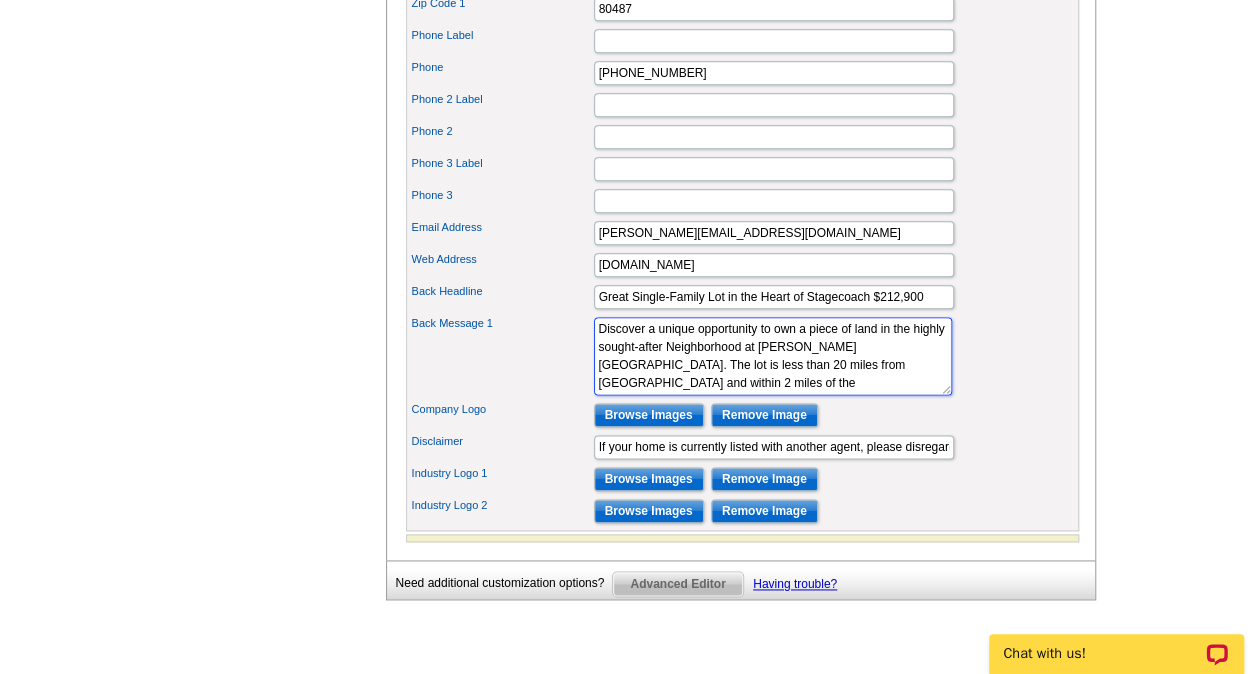 scroll, scrollTop: 100, scrollLeft: 0, axis: vertical 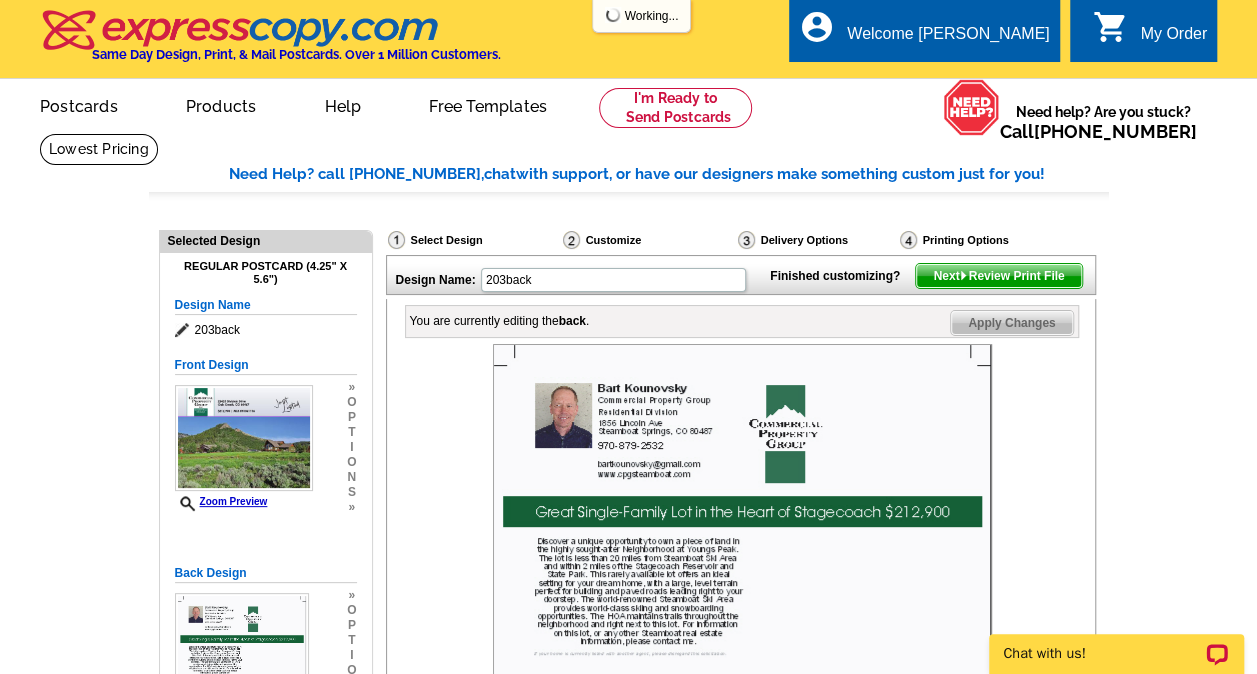 click on "Apply Changes" at bounding box center (1011, 323) 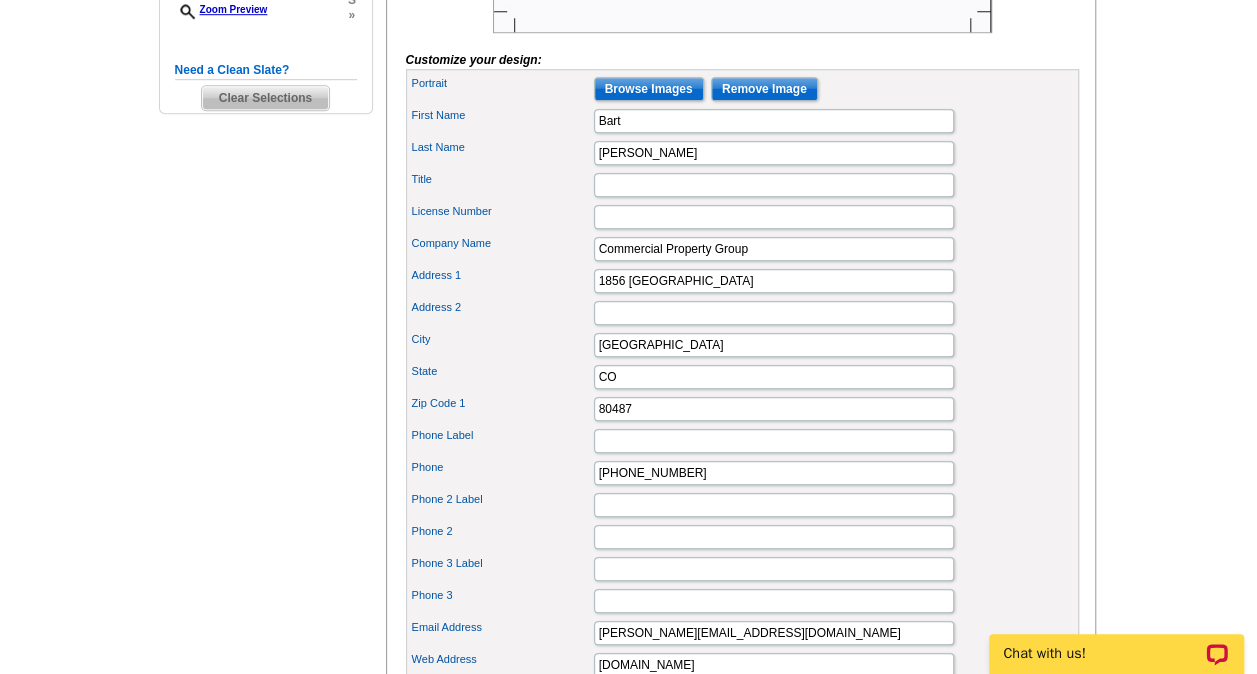scroll, scrollTop: 1000, scrollLeft: 0, axis: vertical 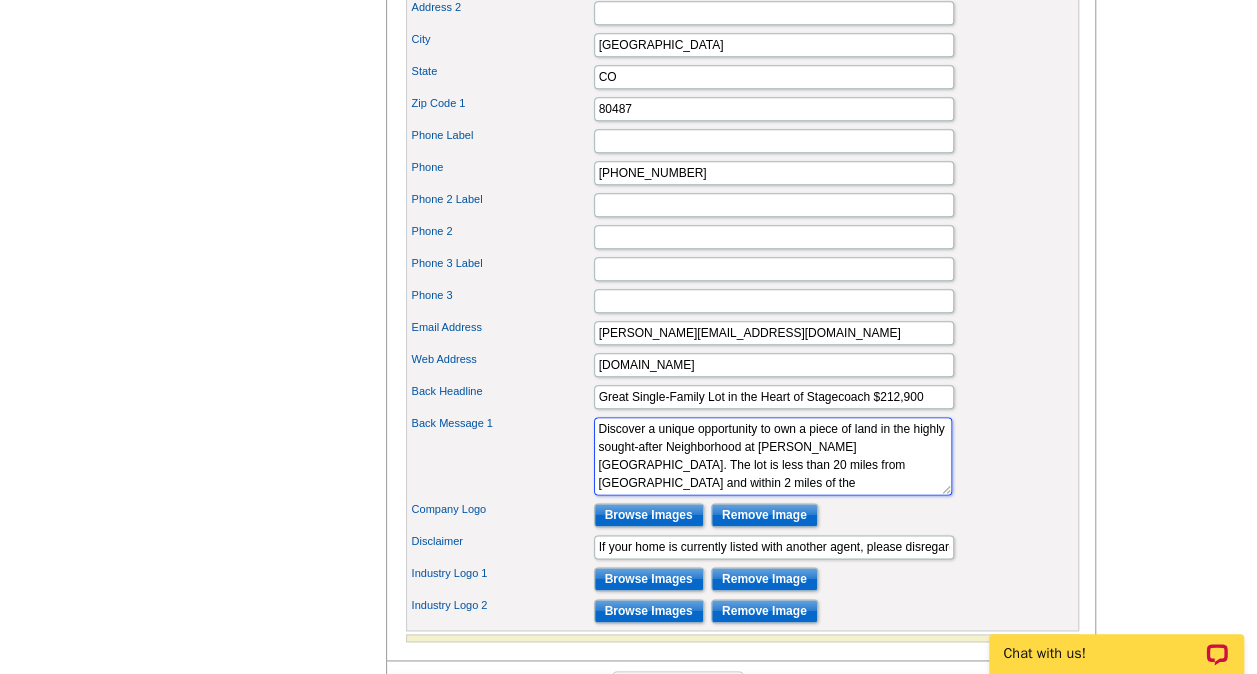 click on "I was the selling agent on this great condo. This unit is tucked close to the Steamboat Ski Area, located in the [GEOGRAPHIC_DATA] and has a short-term rental license in place. You can walk to the base area and experience all the new amenities including the [GEOGRAPHIC_DATA], new Wild Blue Gondola, seasonal outdoor ice rink and [PERSON_NAME][GEOGRAPHIC_DATA] splash area. If you have any questions on the Steamboat Springs Real Estate Market, please contact me." at bounding box center [773, 456] 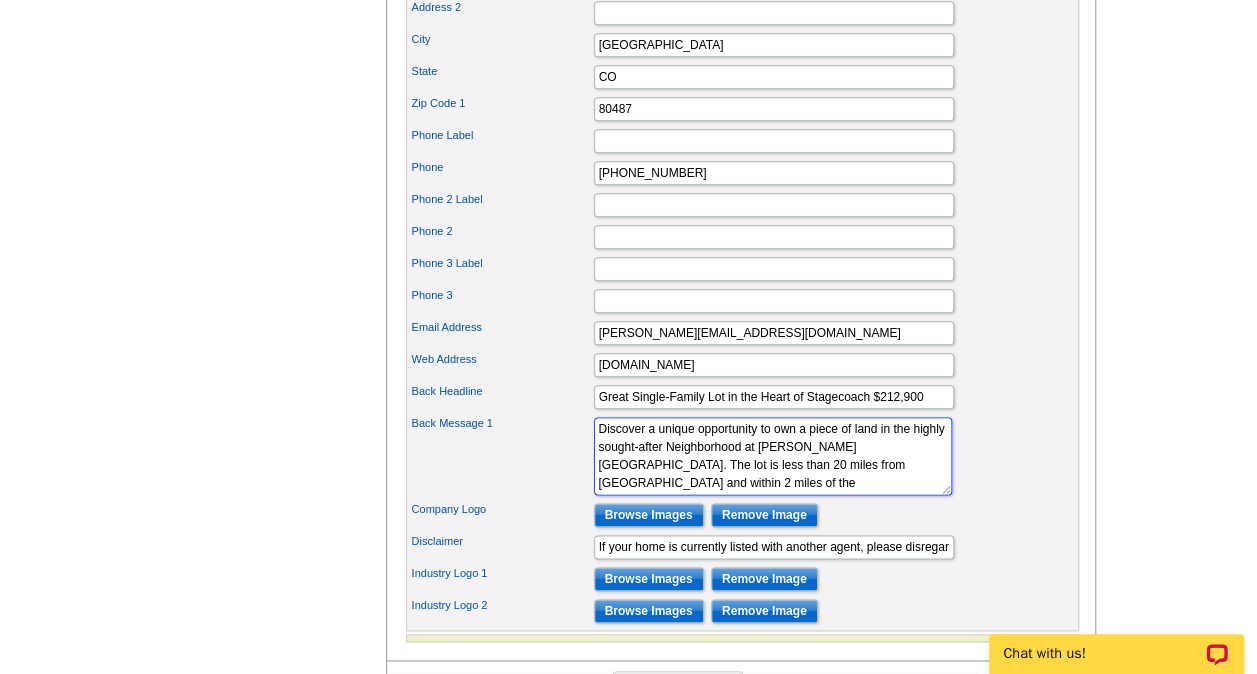 click on "I was the selling agent on this great condo. This unit is tucked close to the Steamboat Ski Area, located in the [GEOGRAPHIC_DATA] and has a short-term rental license in place. You can walk to the base area and experience all the new amenities including the [GEOGRAPHIC_DATA], new Wild Blue Gondola, seasonal outdoor ice rink and [PERSON_NAME][GEOGRAPHIC_DATA] splash area. If you have any questions on the Steamboat Springs Real Estate Market, please contact me." at bounding box center (773, 456) 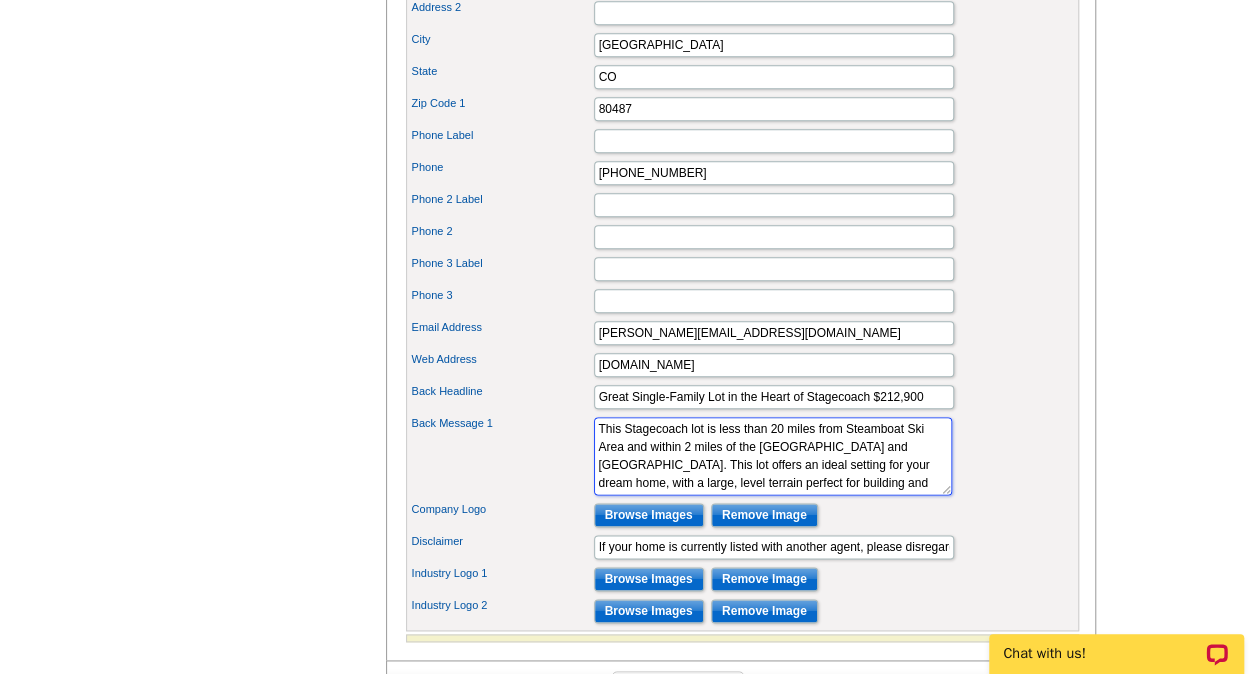 scroll, scrollTop: 40, scrollLeft: 0, axis: vertical 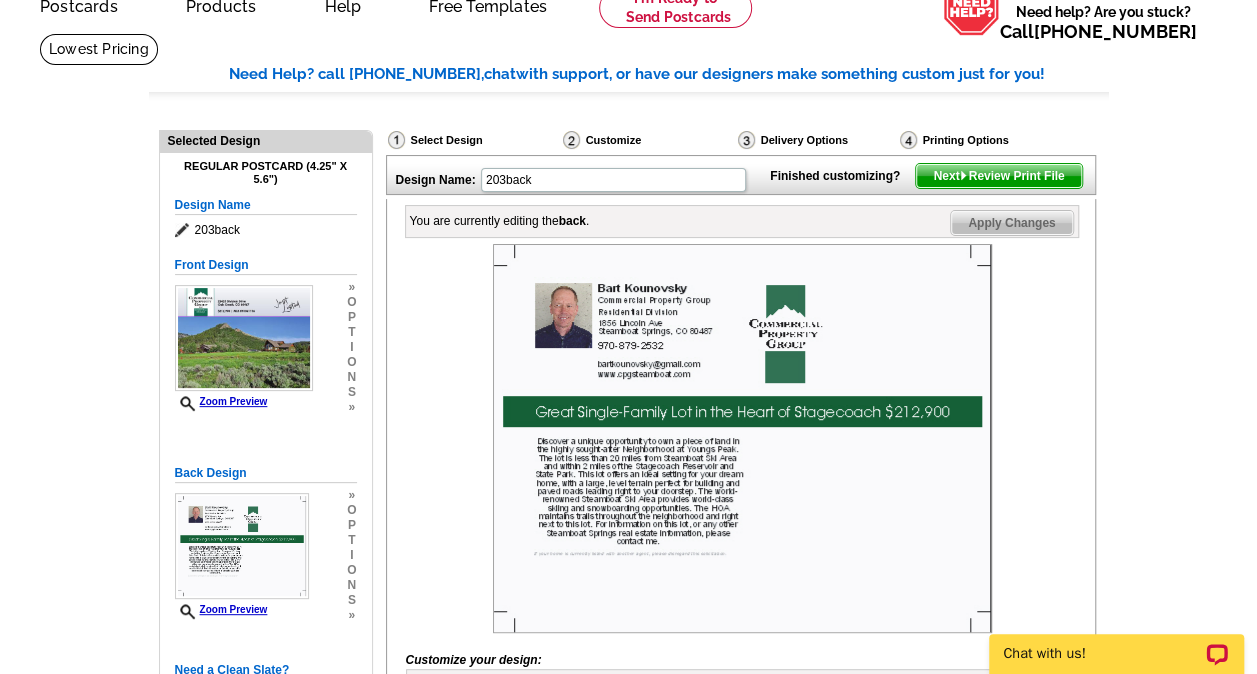 type on "This Stagecoach lot is less than 20 miles from Steamboat Ski Area and within 2 miles of the [GEOGRAPHIC_DATA] and [GEOGRAPHIC_DATA]. This lot offers an ideal setting for your dream home, with a large, level terrain perfect for building and paved roads leading right to your doorstep. The world-renowned Steamboat Ski Area provides world-class skiing and snowboarding opportunities.  The HOA maintains trails throughout the neighborhood and right next to this lot. For information on this lot, or any other Steamboat Springs real estate information, please contact me." 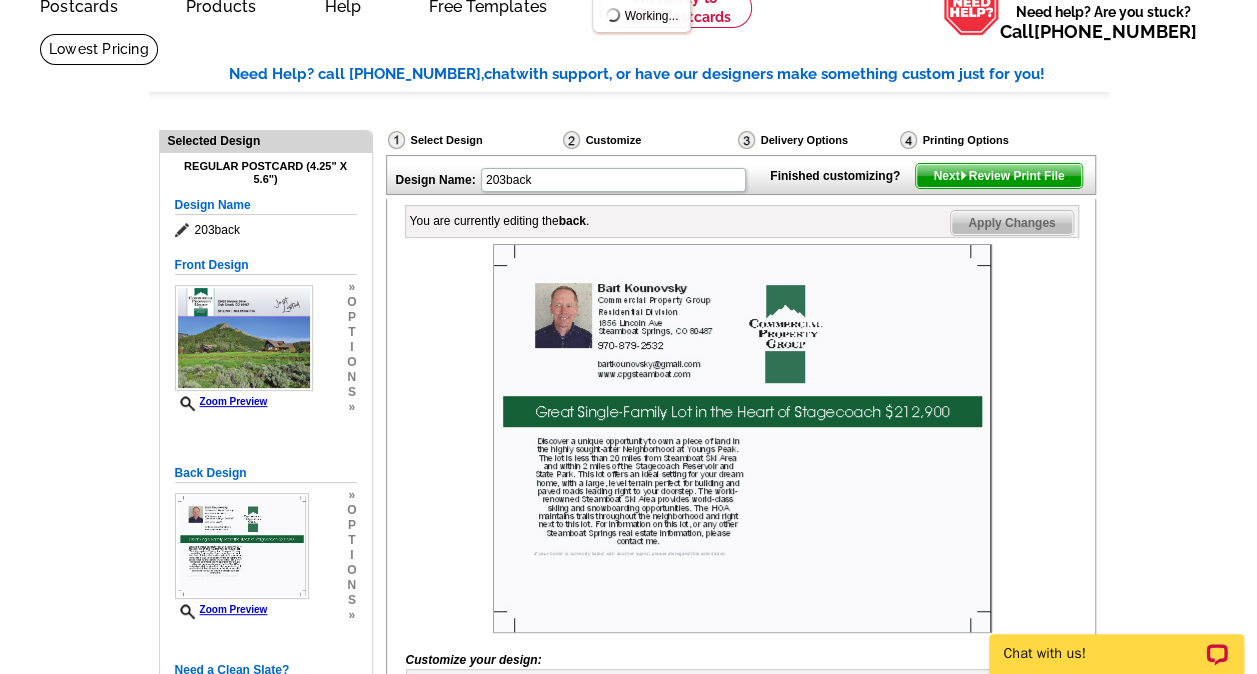 click on "Apply Changes" at bounding box center (1011, 223) 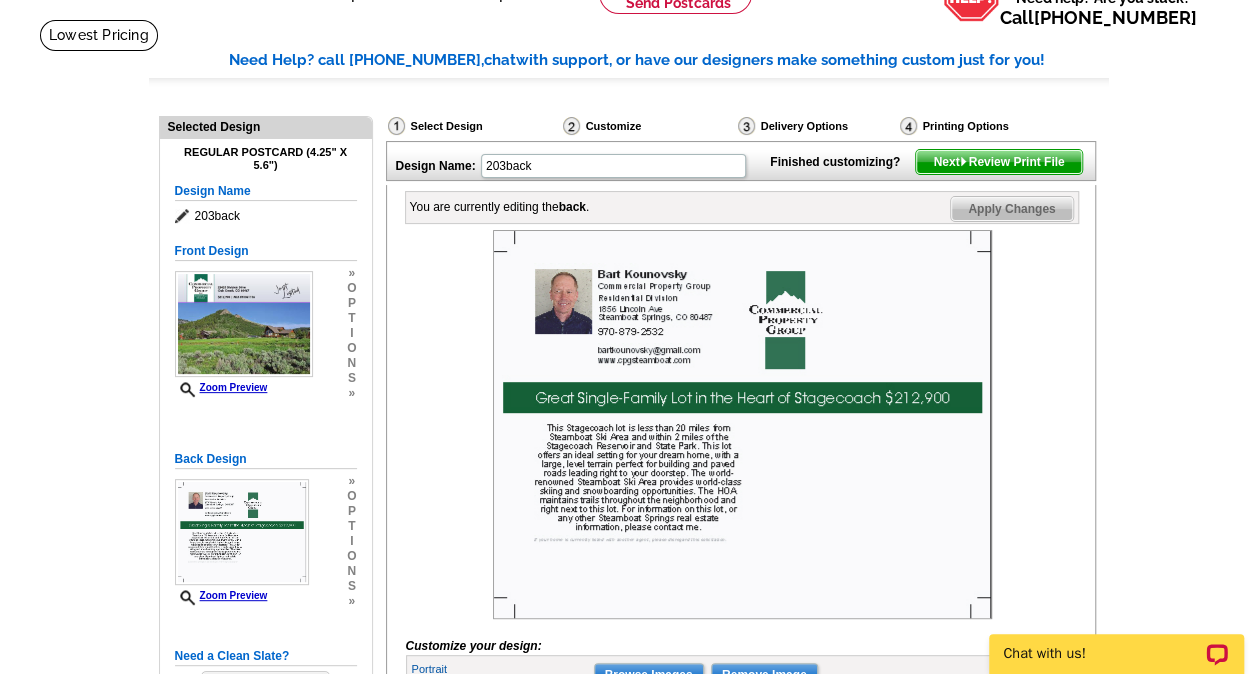 scroll, scrollTop: 100, scrollLeft: 0, axis: vertical 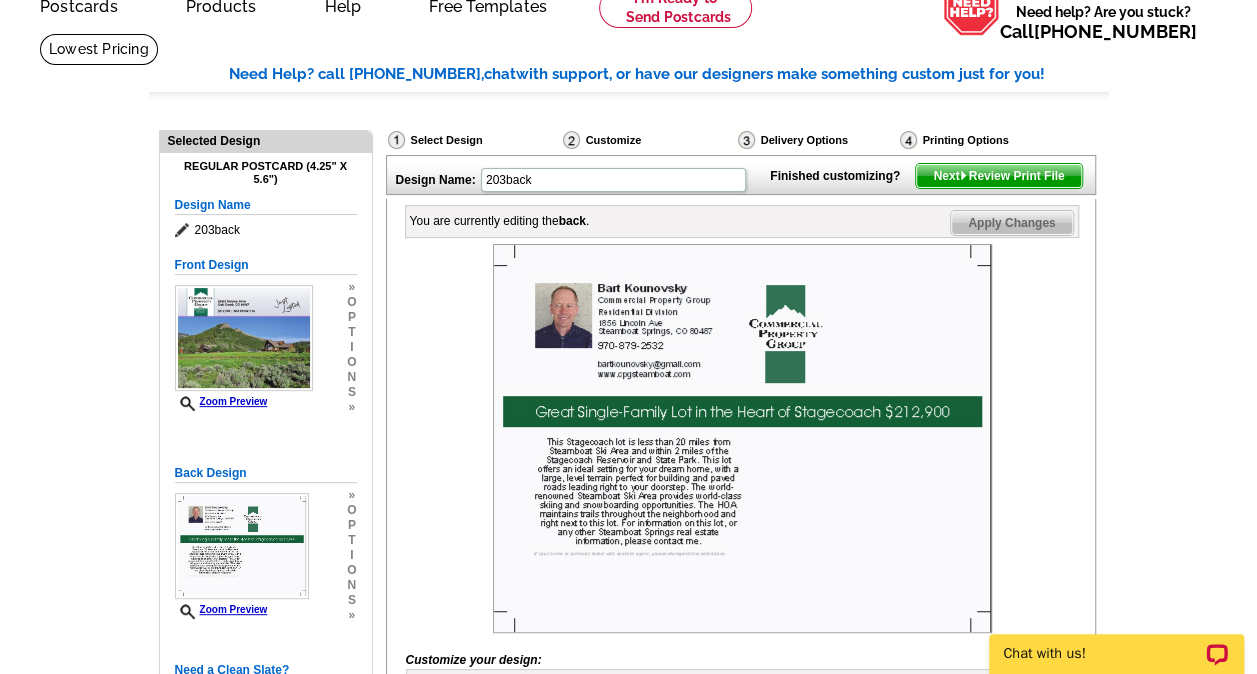 click on "Apply Changes" at bounding box center [1011, 223] 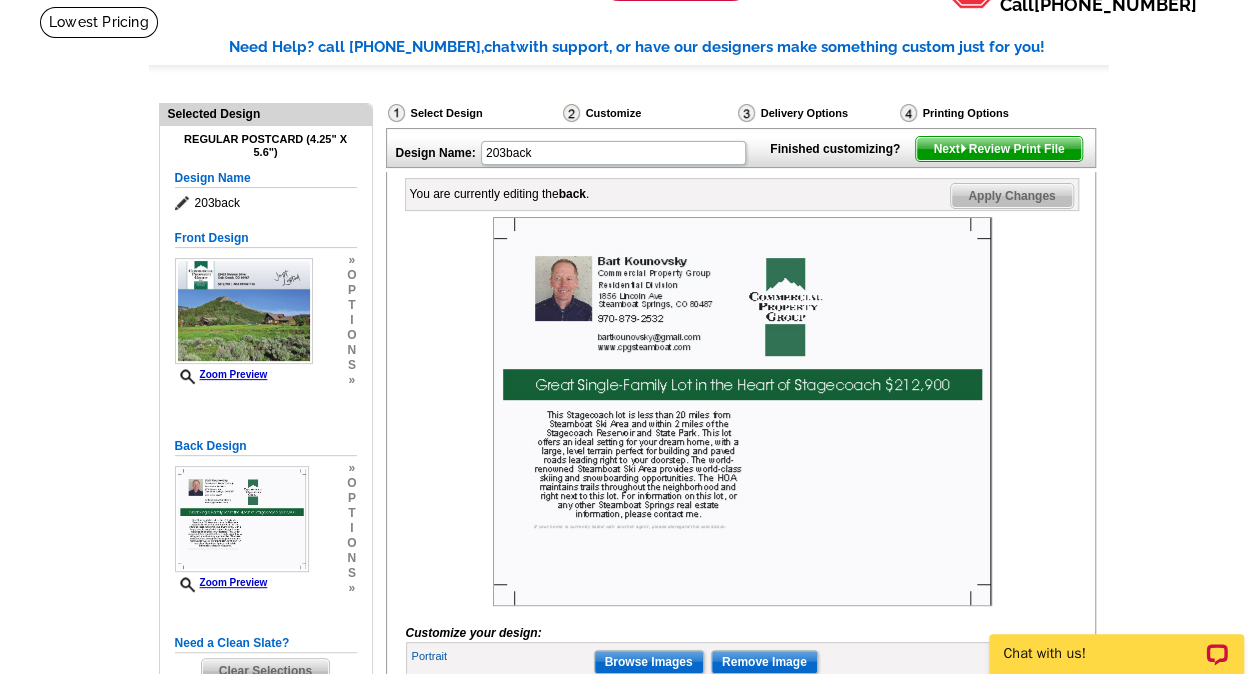 scroll, scrollTop: 0, scrollLeft: 0, axis: both 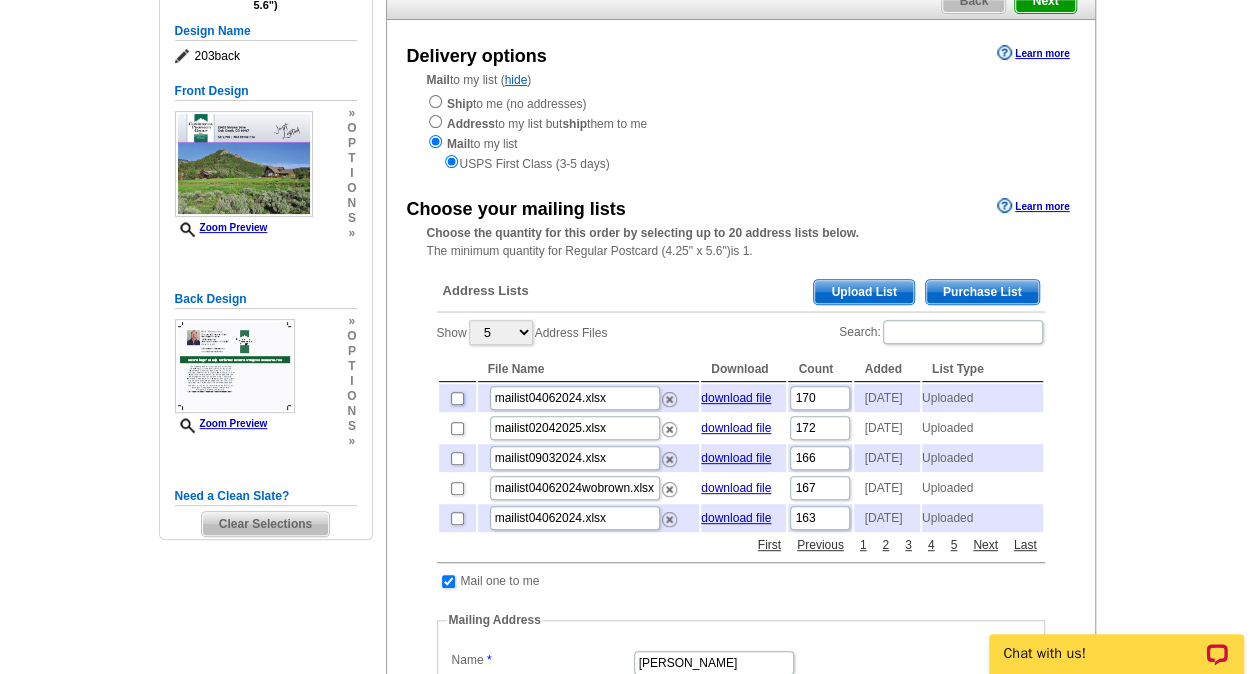 click at bounding box center [457, 398] 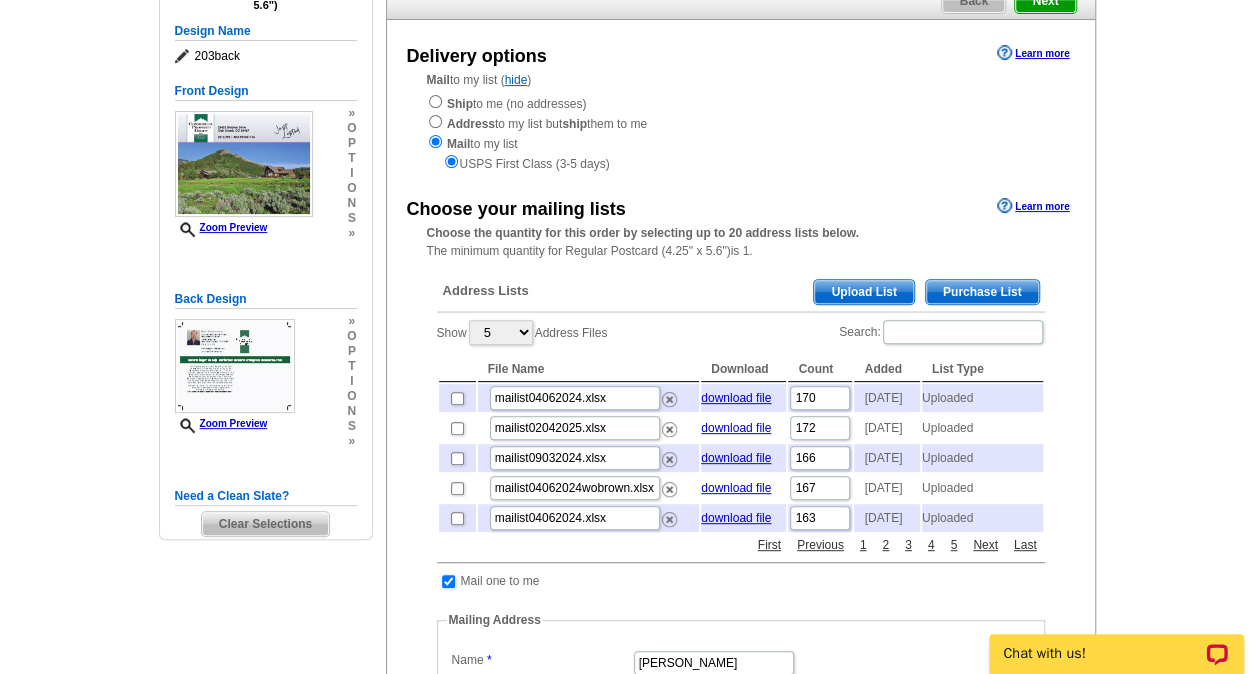 checkbox on "true" 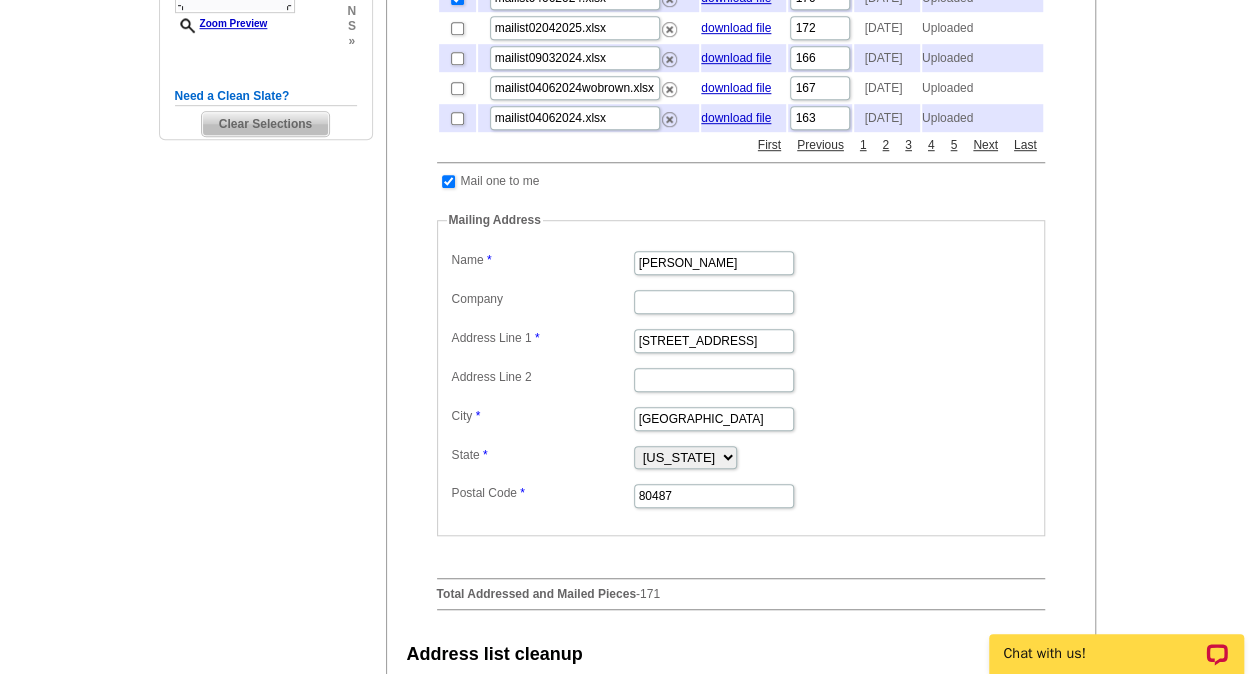 scroll, scrollTop: 900, scrollLeft: 0, axis: vertical 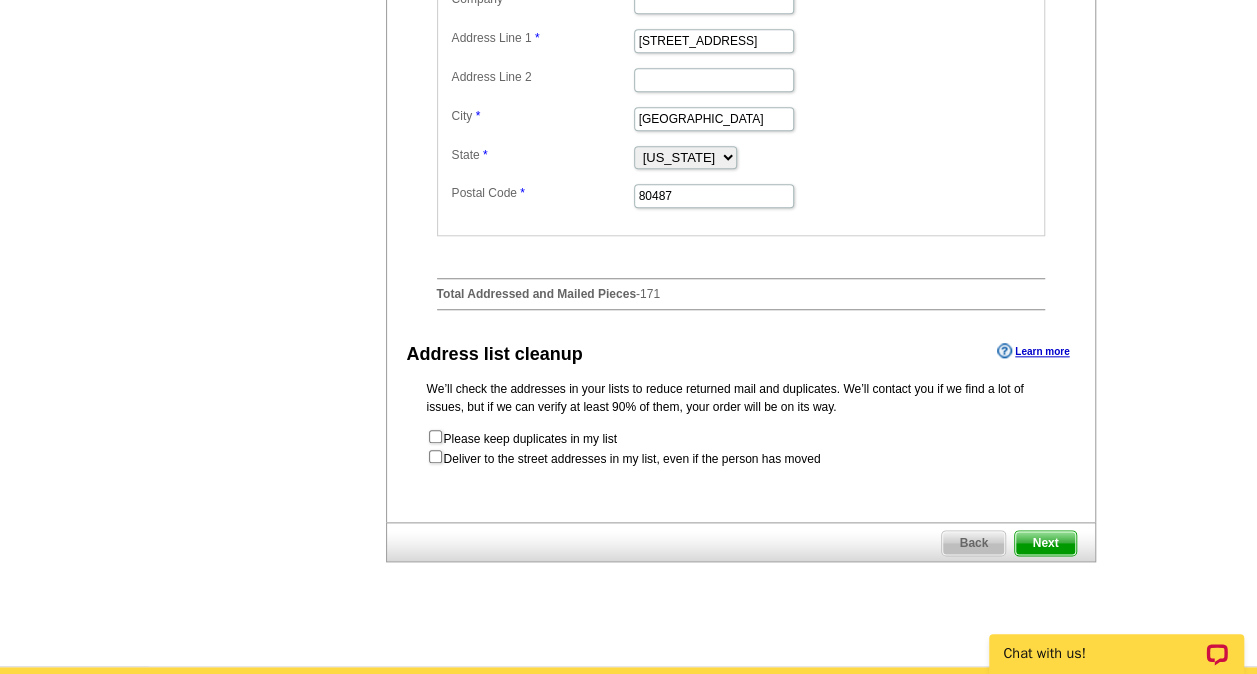 click on "Next" at bounding box center [1045, 543] 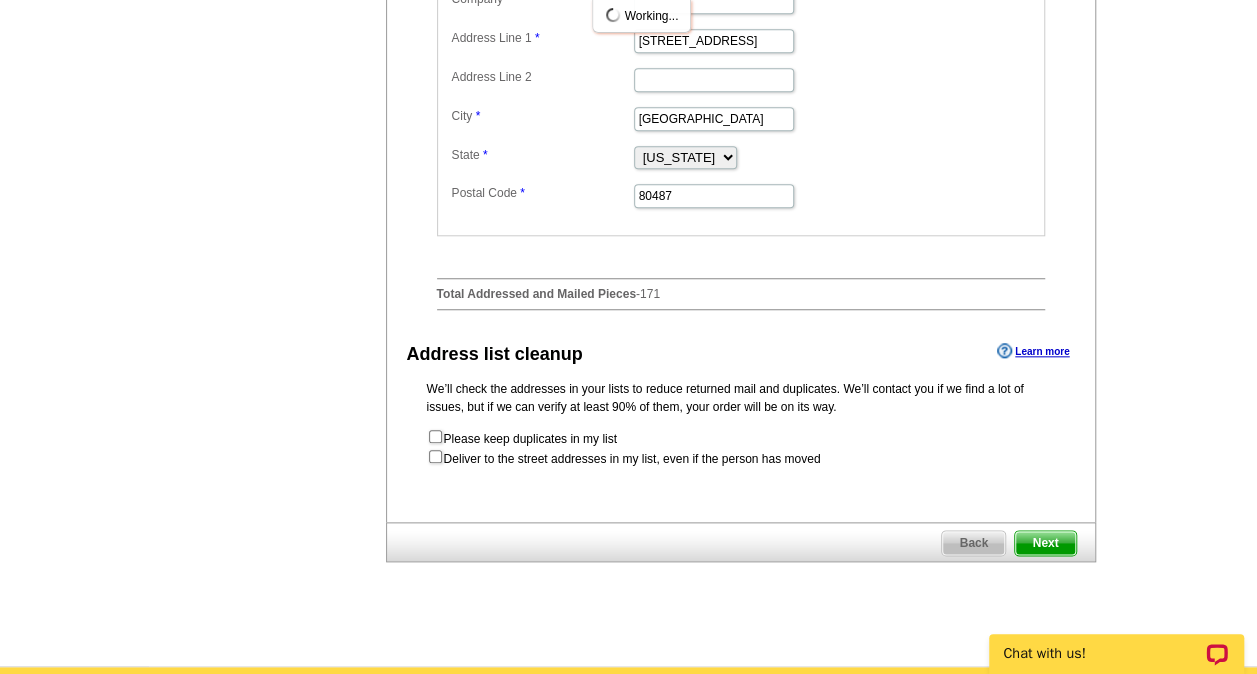 scroll, scrollTop: 0, scrollLeft: 0, axis: both 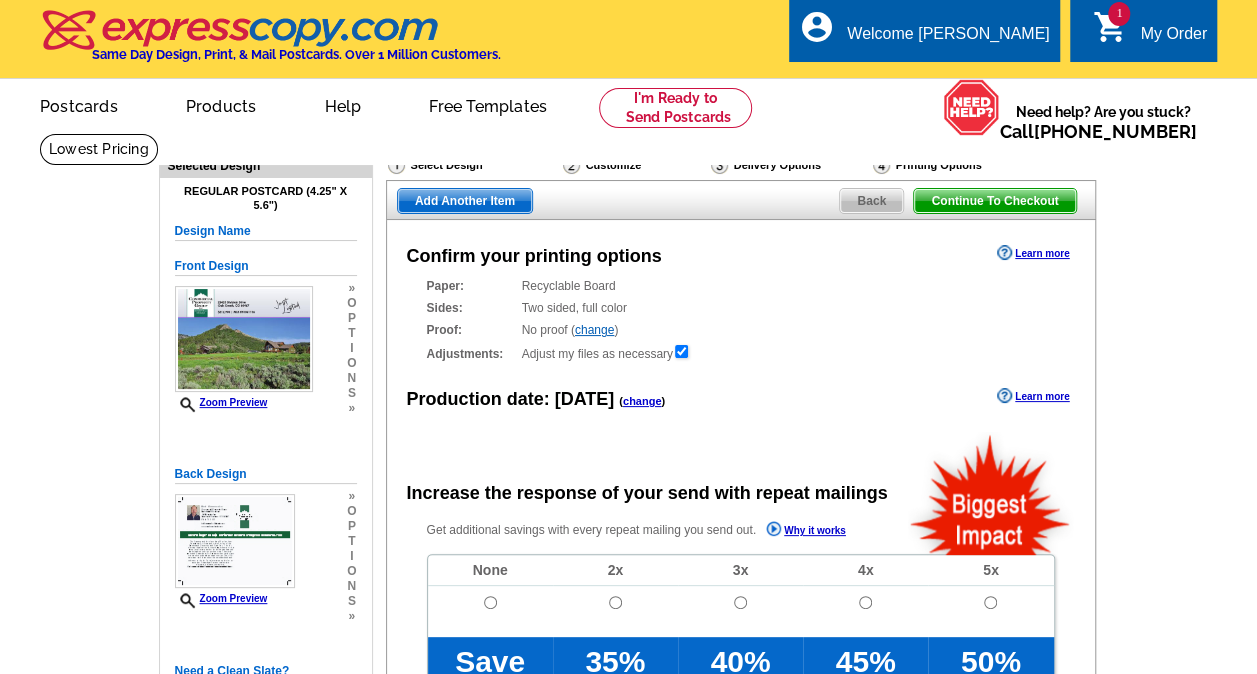 radio on "false" 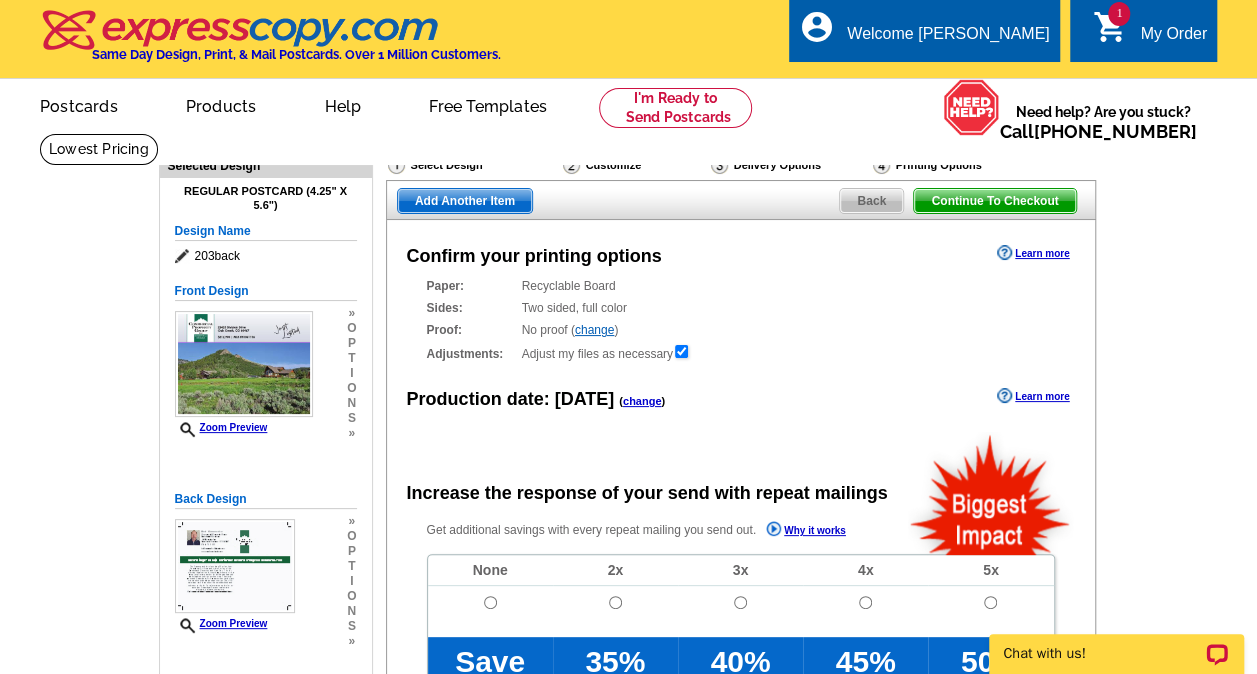 scroll, scrollTop: 0, scrollLeft: 0, axis: both 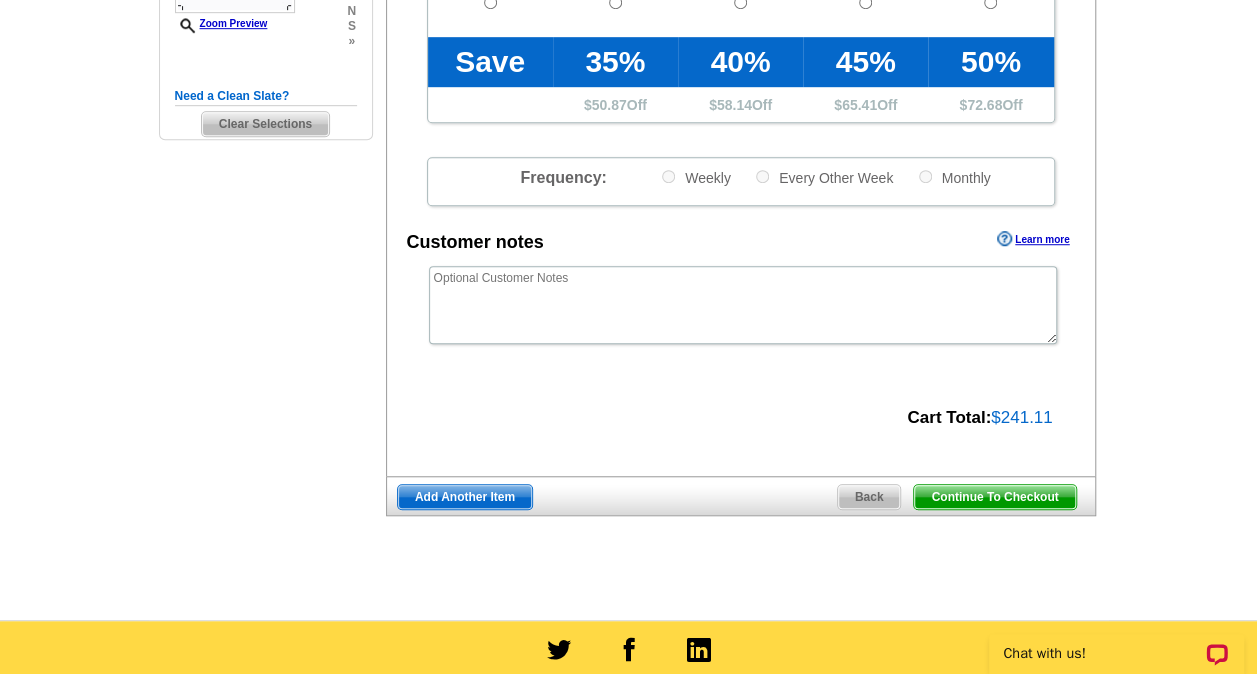 click on "Continue To Checkout" at bounding box center [994, 497] 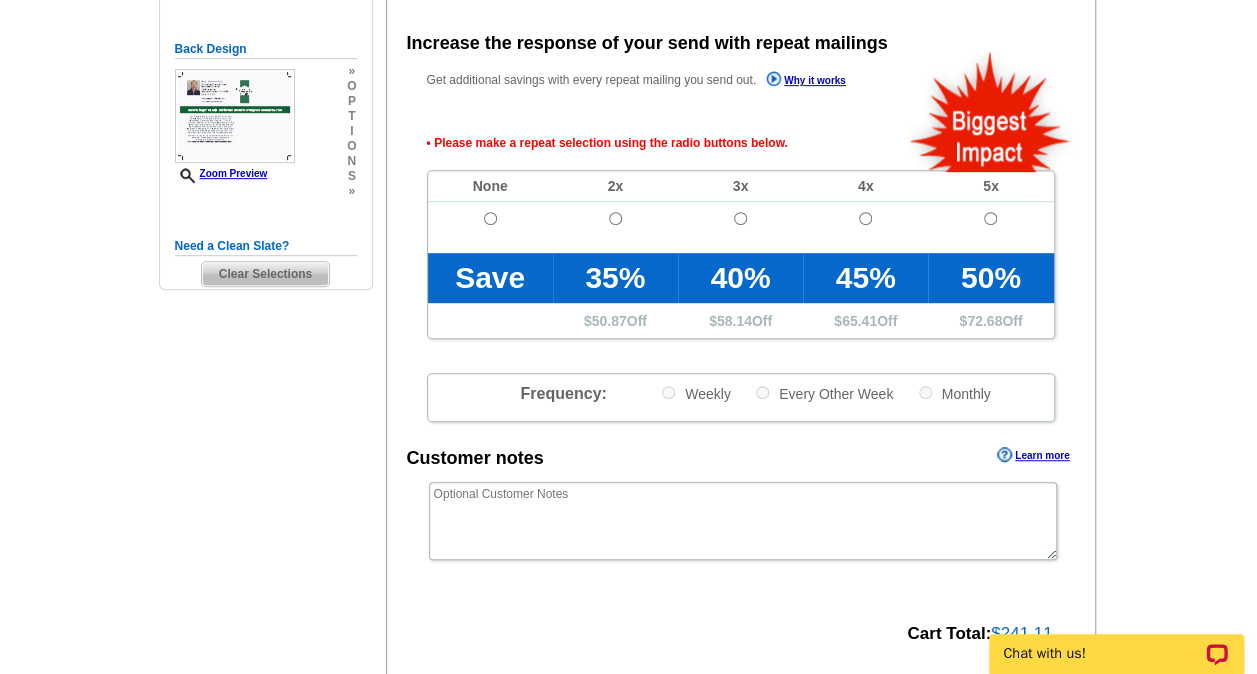 scroll, scrollTop: 448, scrollLeft: 0, axis: vertical 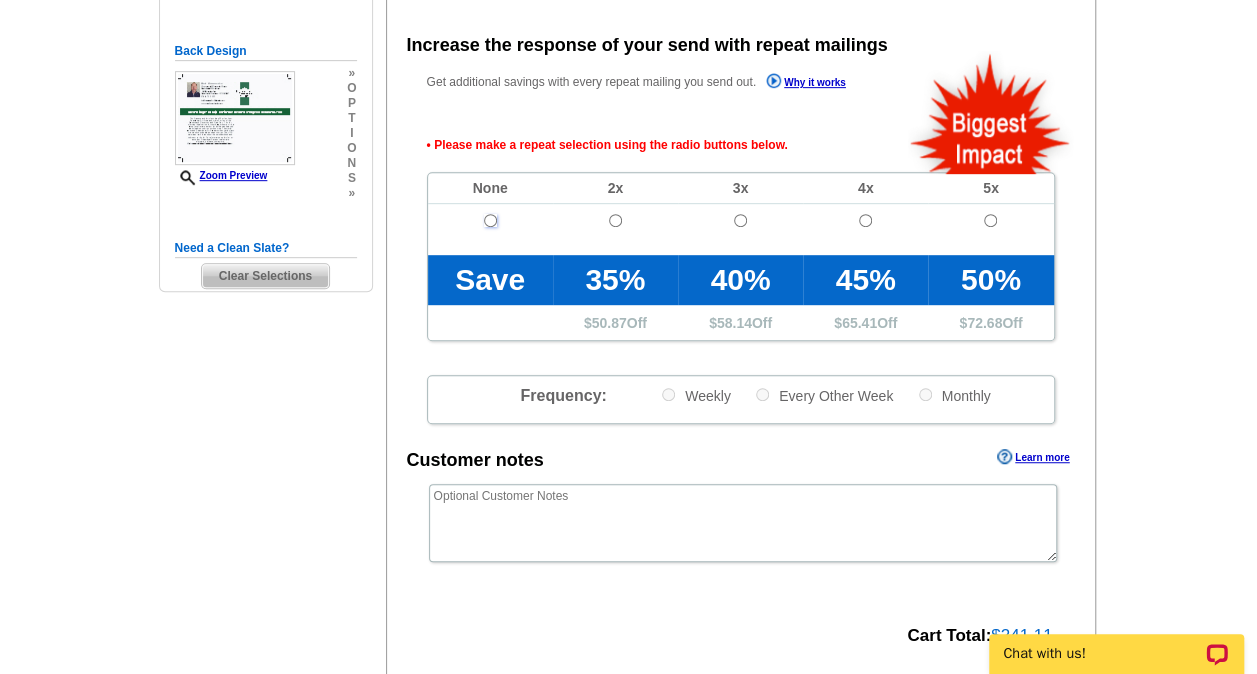 click at bounding box center [490, 220] 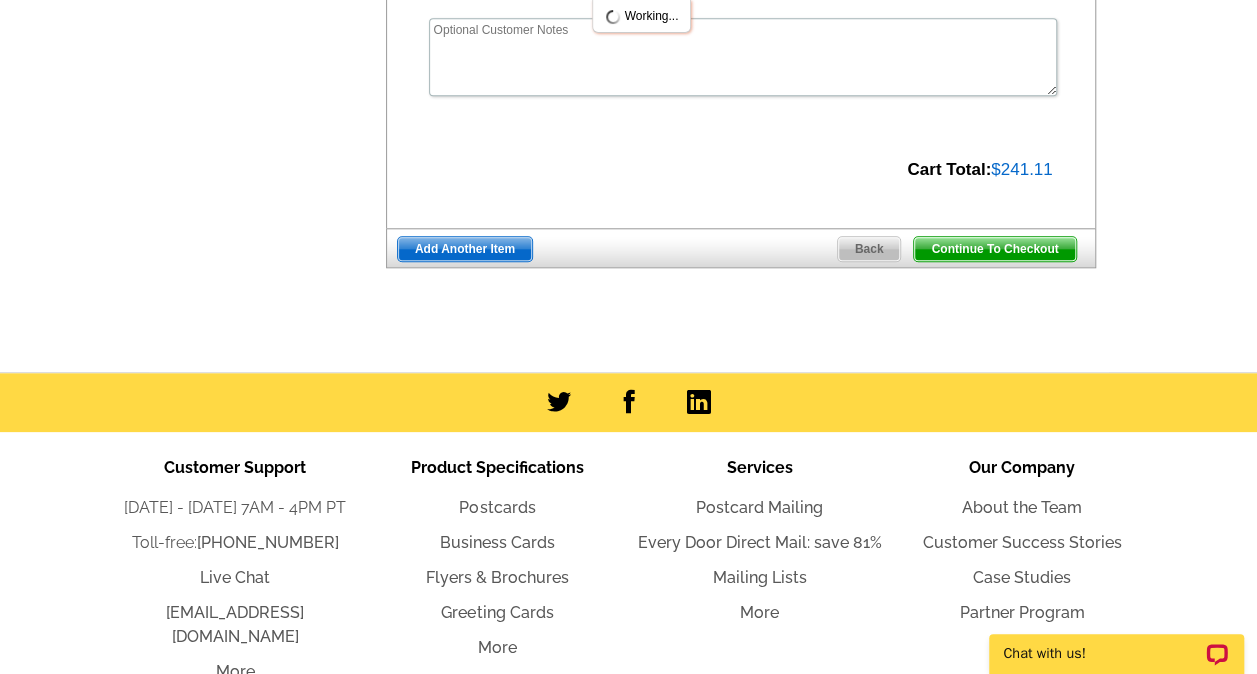 scroll, scrollTop: 948, scrollLeft: 0, axis: vertical 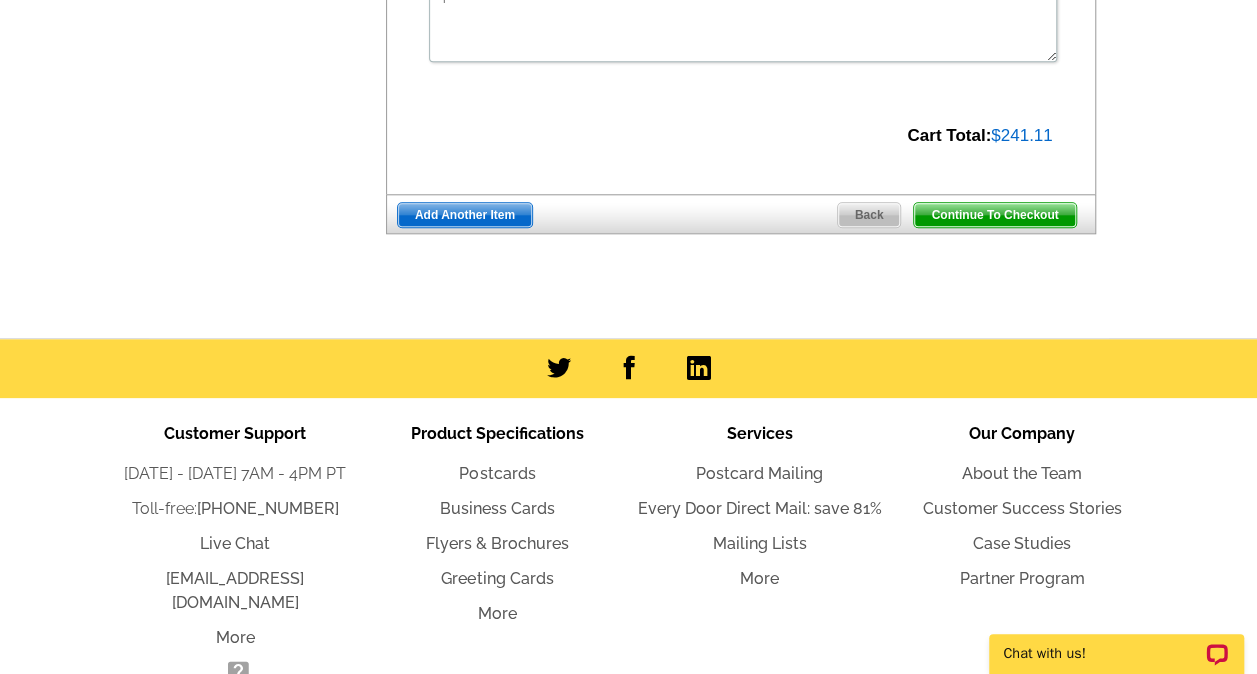 drag, startPoint x: 972, startPoint y: 211, endPoint x: 672, endPoint y: 177, distance: 301.92053 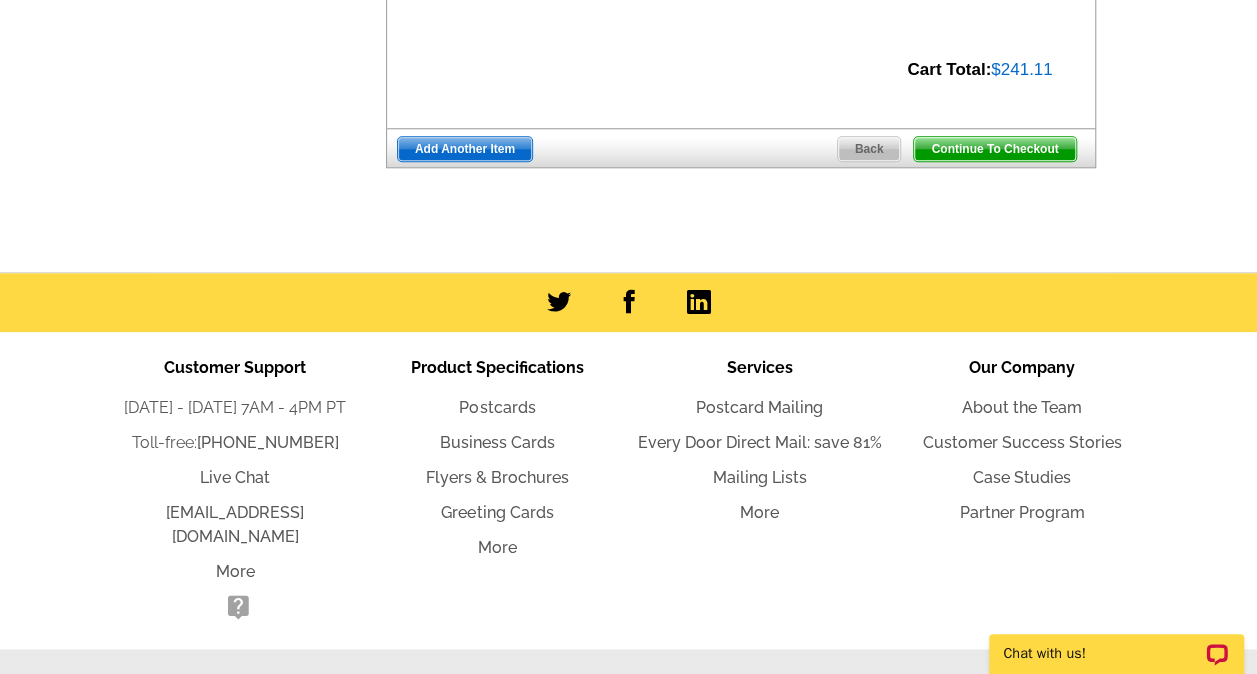 scroll, scrollTop: 882, scrollLeft: 0, axis: vertical 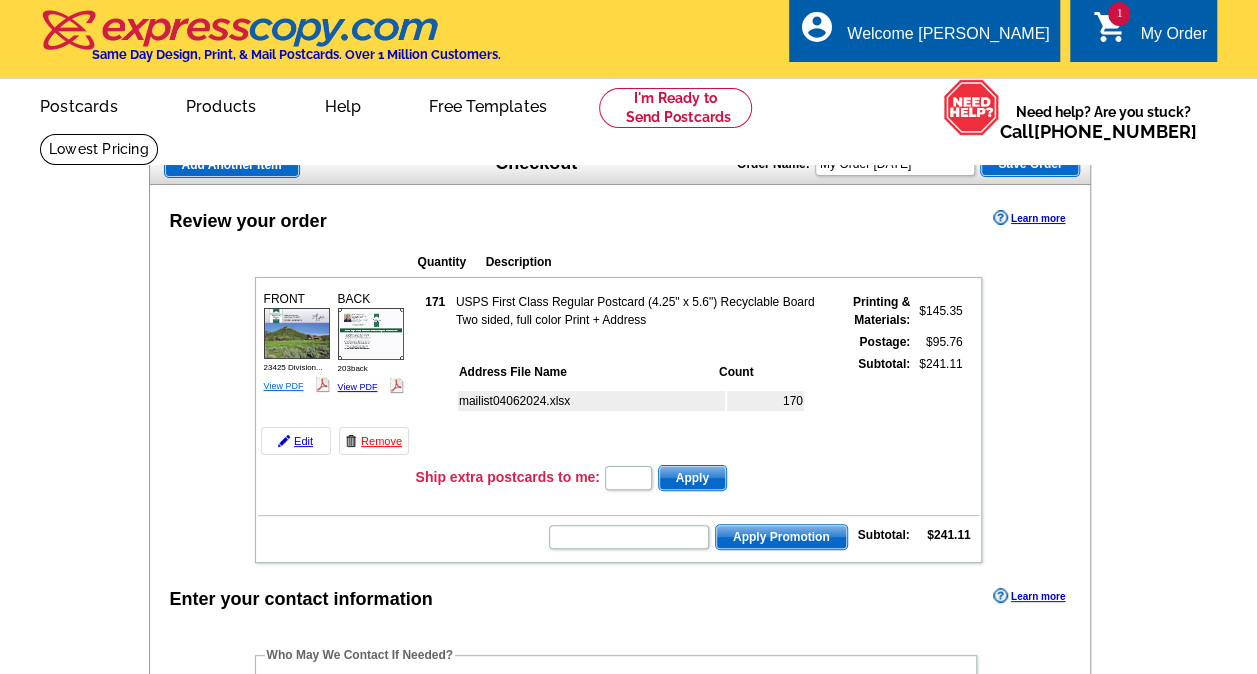 click on "View PDF" at bounding box center (284, 386) 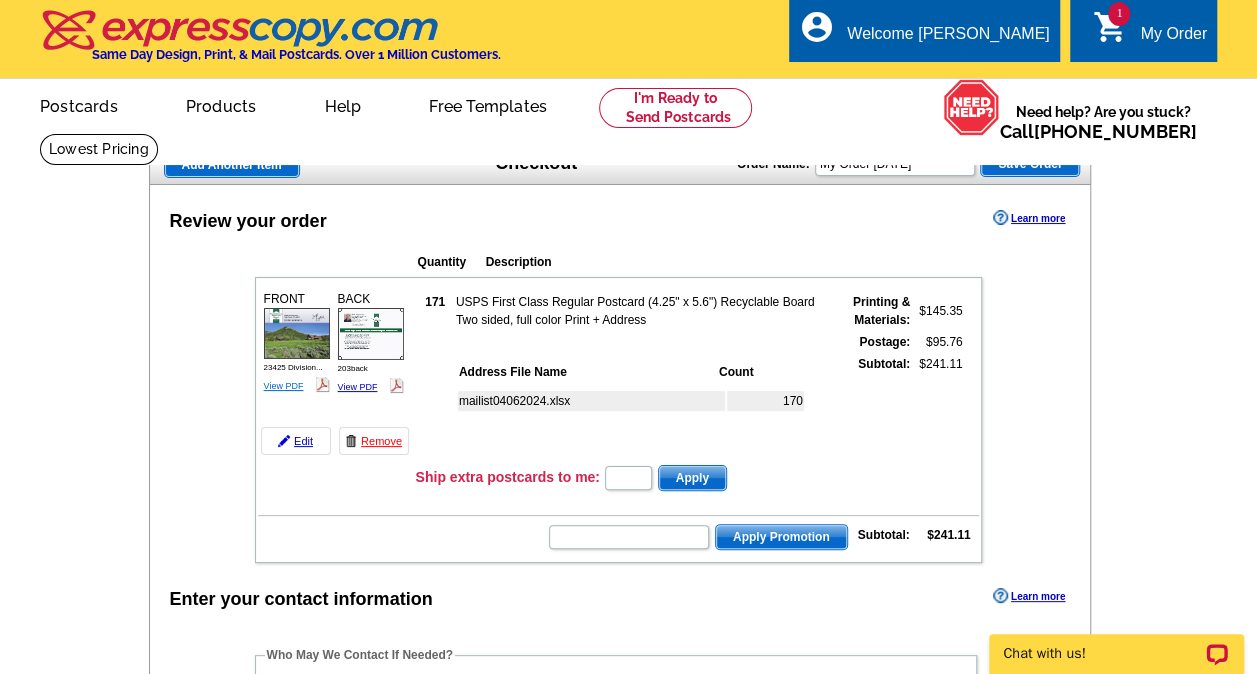 scroll, scrollTop: 0, scrollLeft: 0, axis: both 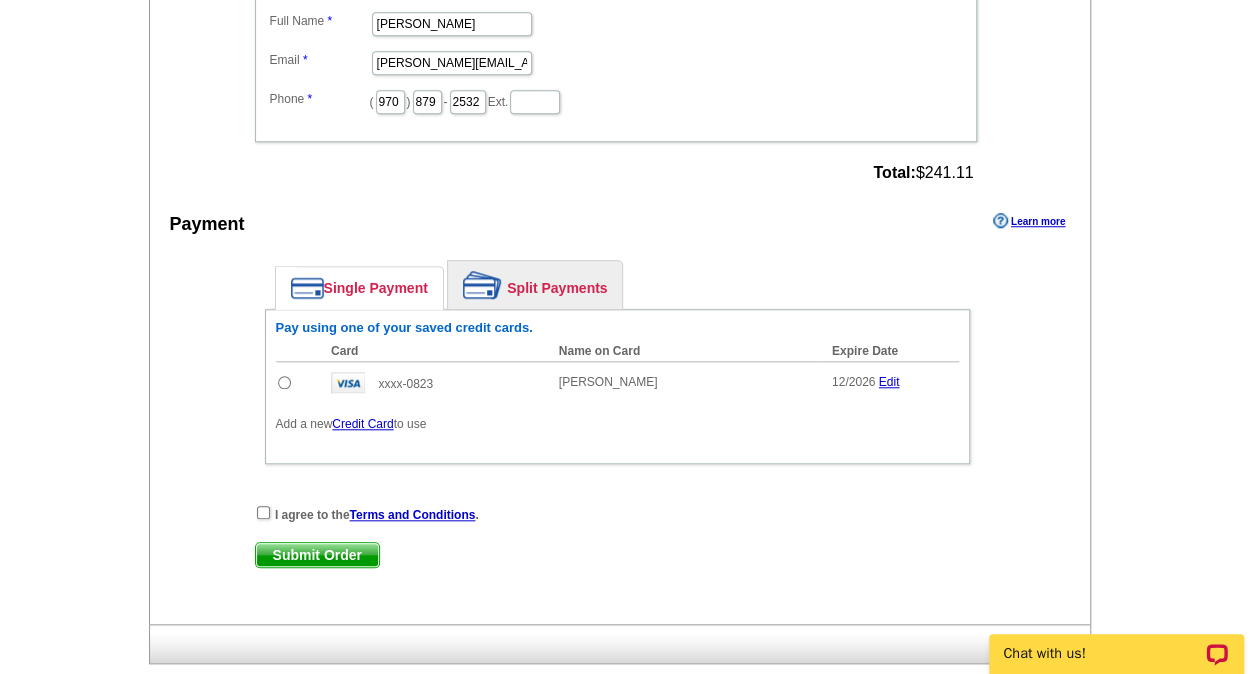 click at bounding box center (284, 382) 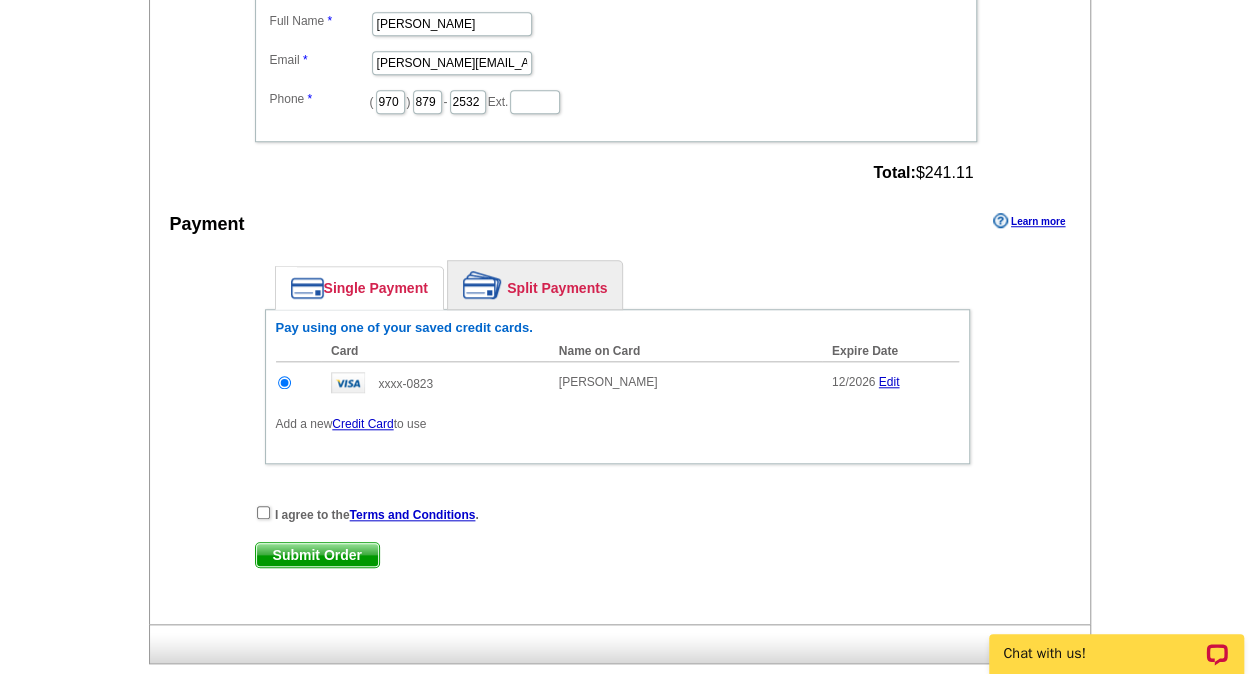 scroll, scrollTop: 0, scrollLeft: 0, axis: both 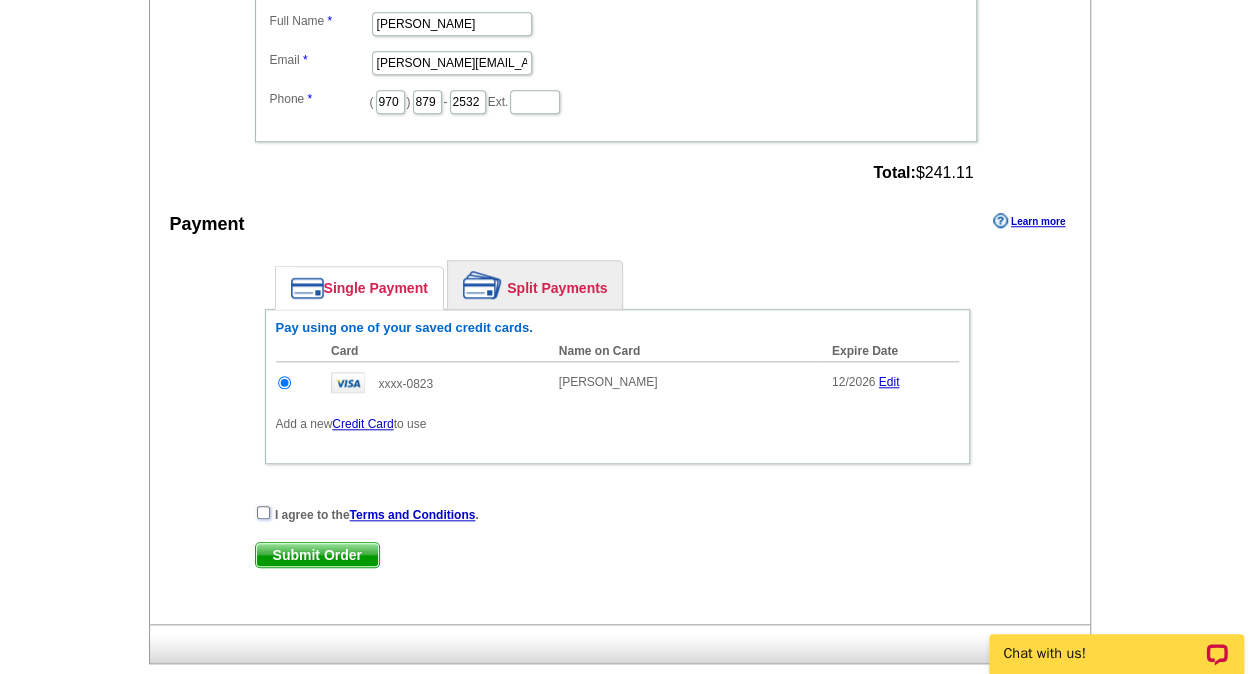 click at bounding box center [263, 512] 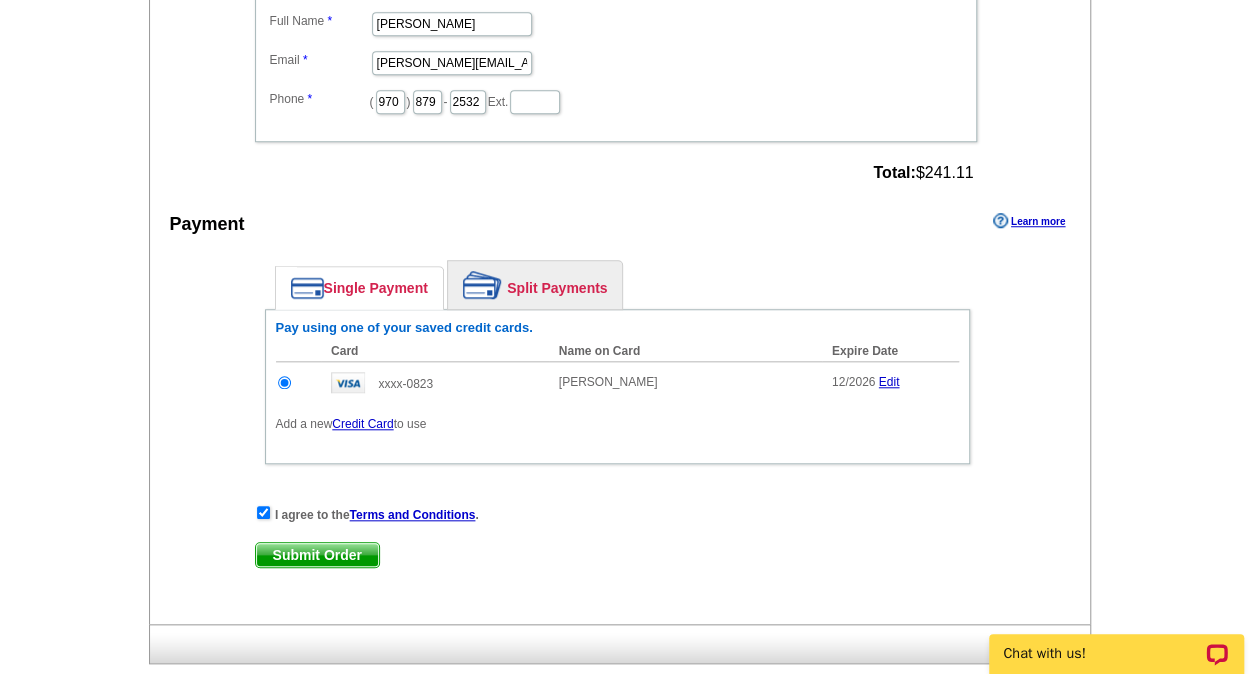 click on "Submit Order" at bounding box center [317, 555] 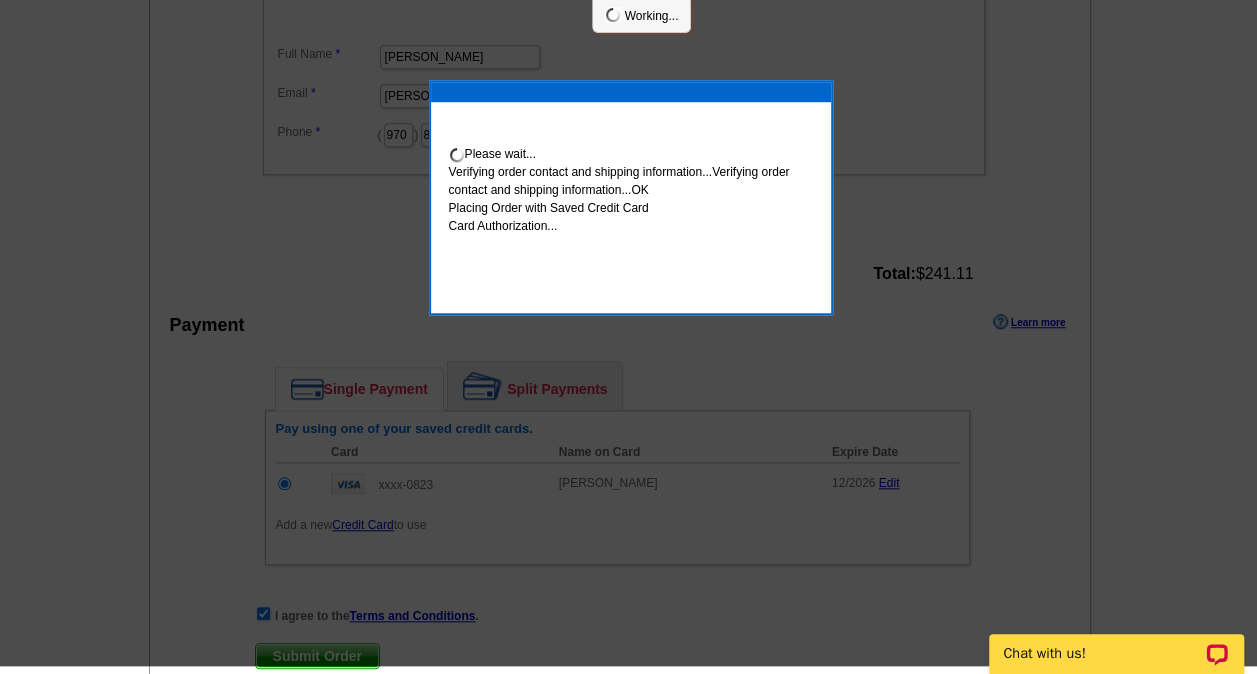 scroll, scrollTop: 692, scrollLeft: 0, axis: vertical 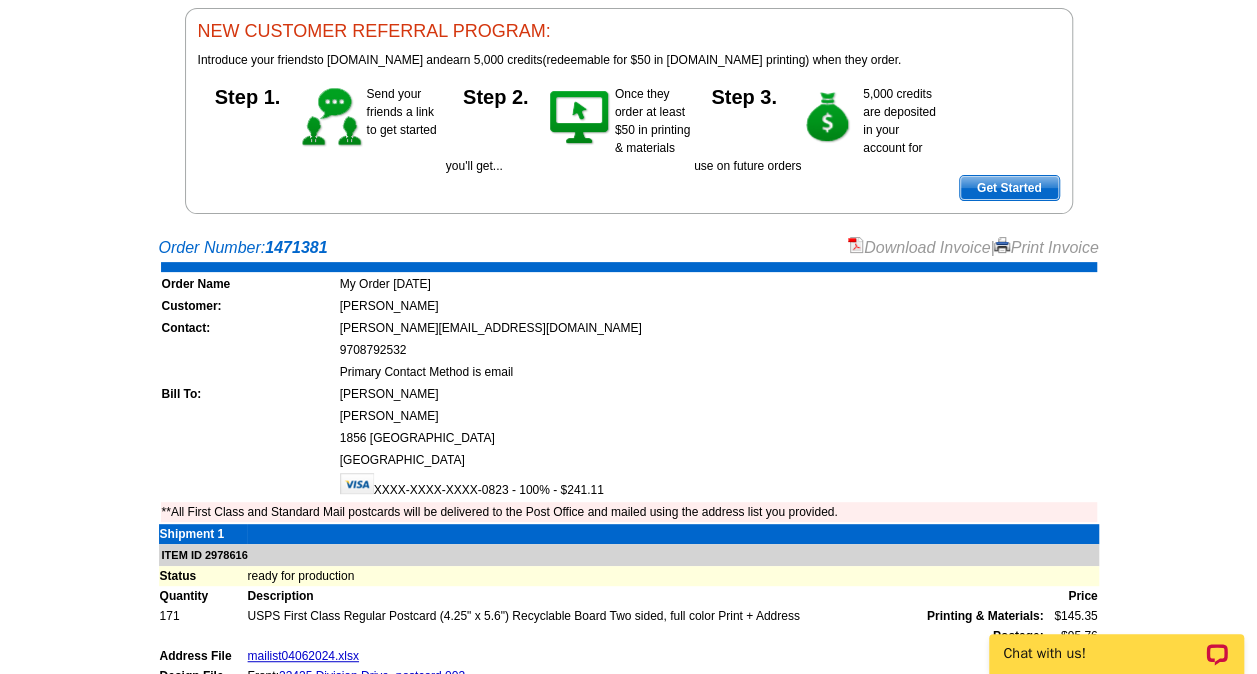 click on "Download Invoice" at bounding box center [919, 247] 